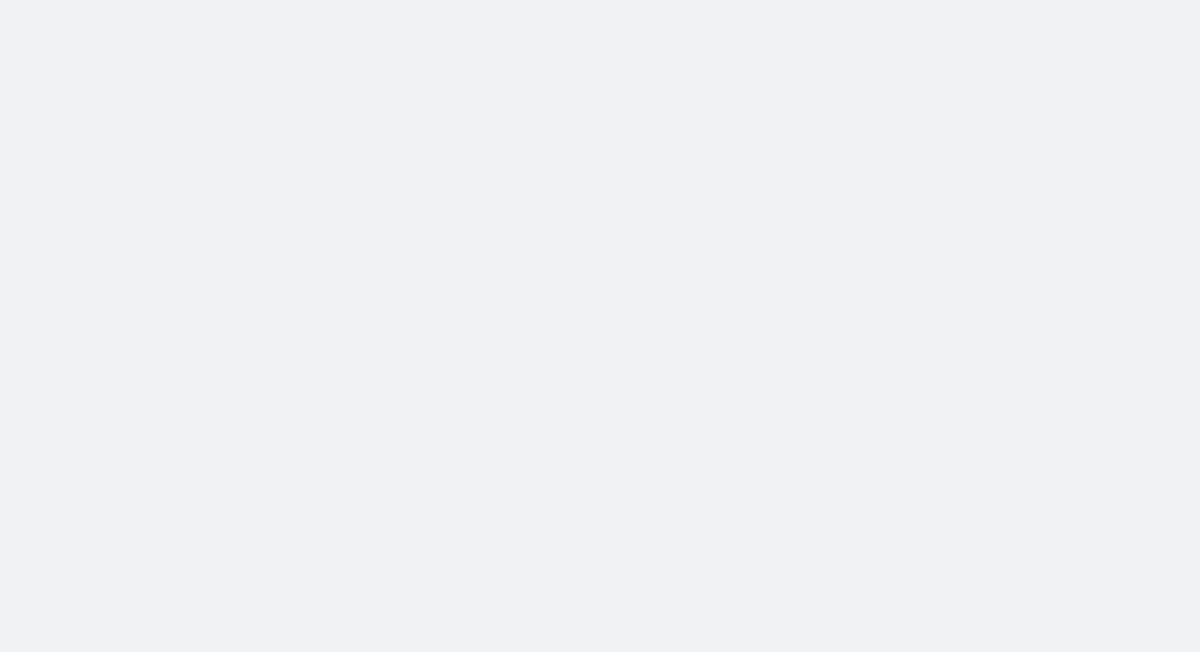 scroll, scrollTop: 0, scrollLeft: 0, axis: both 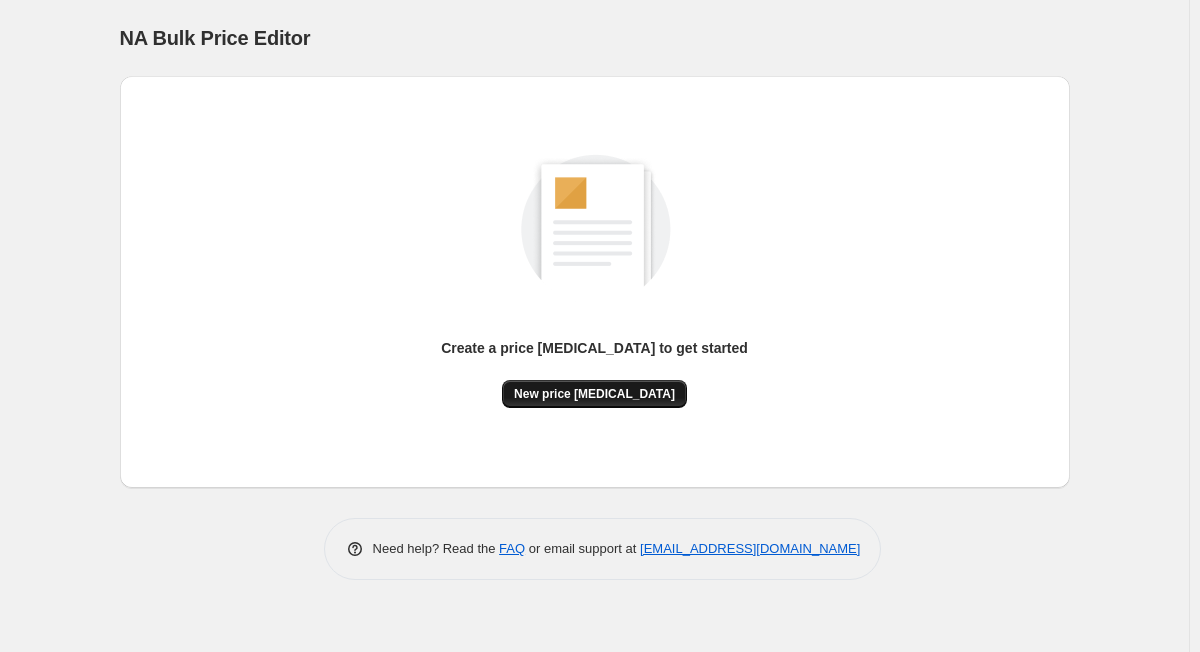 click on "New price [MEDICAL_DATA]" at bounding box center [594, 394] 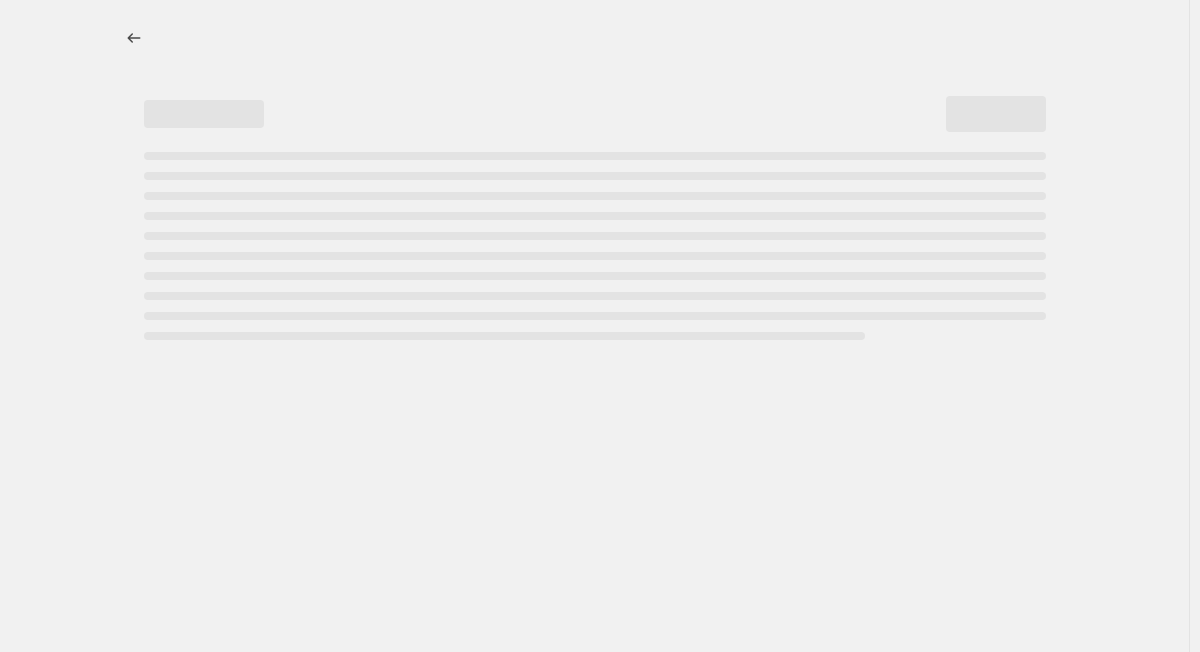 select on "percentage" 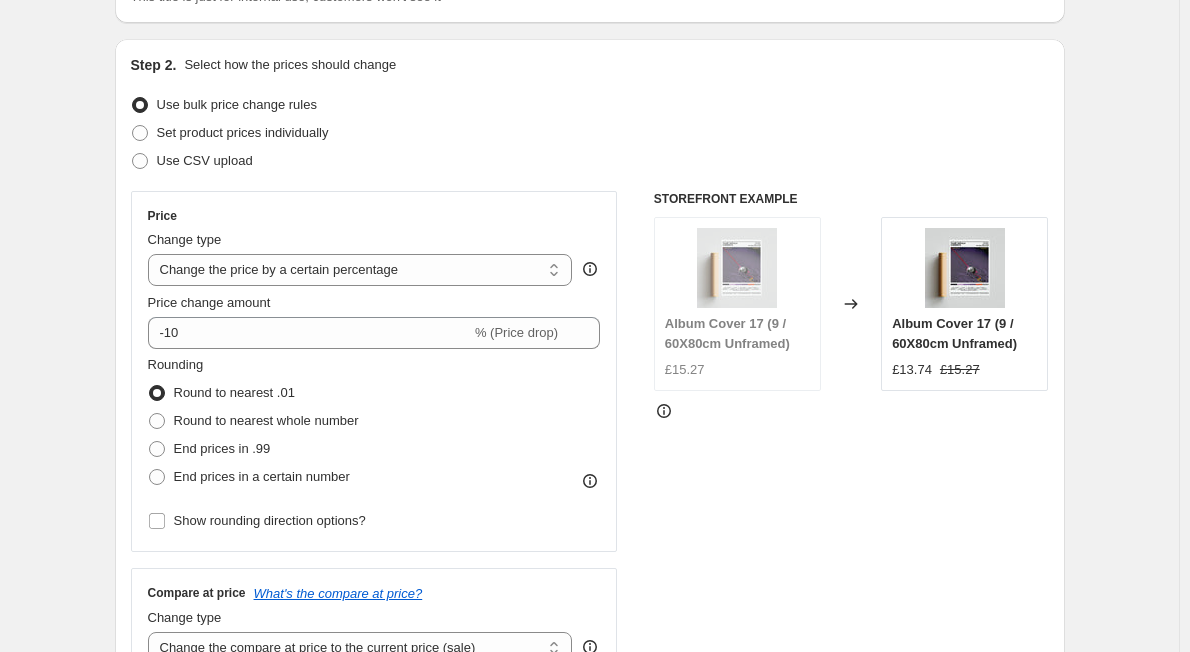 scroll, scrollTop: 178, scrollLeft: 0, axis: vertical 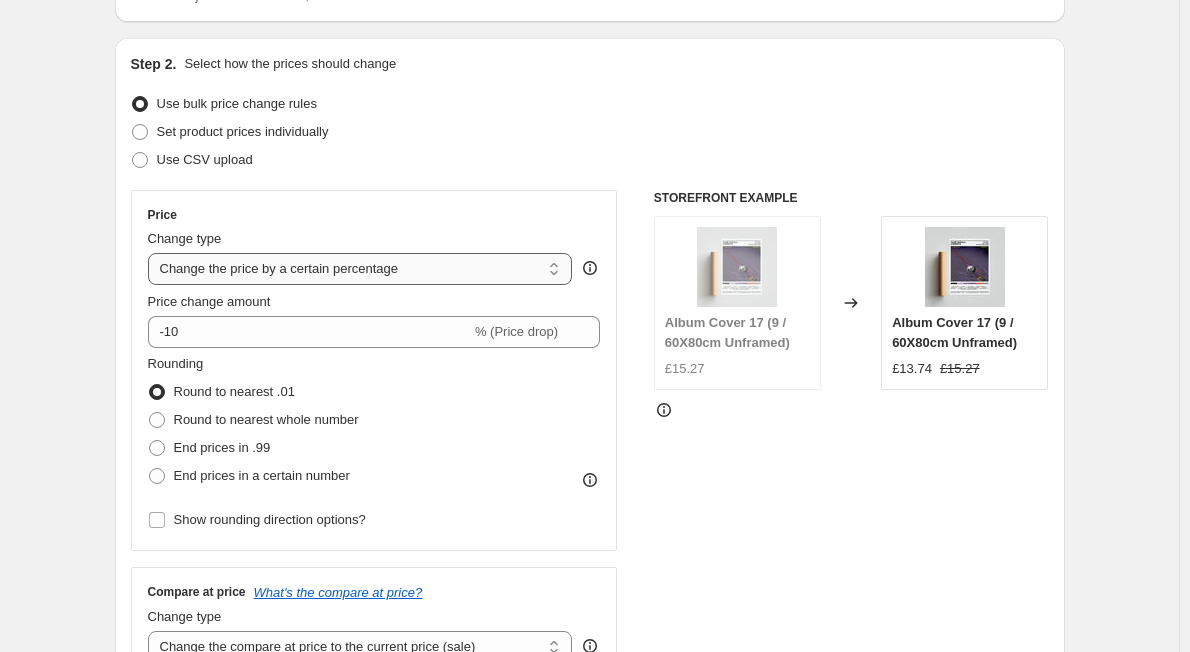 click on "Change the price to a certain amount Change the price by a certain amount Change the price by a certain percentage Change the price to the current compare at price (price before sale) Change the price by a certain amount relative to the compare at price Change the price by a certain percentage relative to the compare at price Don't change the price Change the price by a certain percentage relative to the cost per item Change price to certain cost margin" at bounding box center (360, 269) 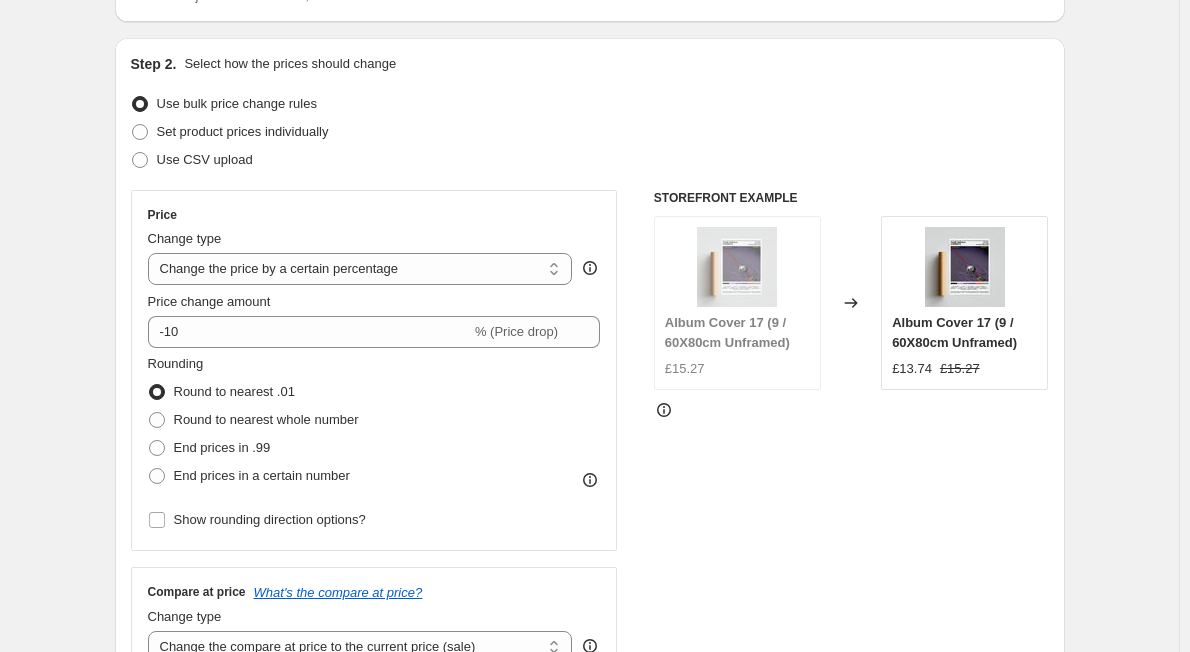 click on "Price Change type Change the price to a certain amount Change the price by a certain amount Change the price by a certain percentage Change the price to the current compare at price (price before sale) Change the price by a certain amount relative to the compare at price Change the price by a certain percentage relative to the compare at price Don't change the price Change the price by a certain percentage relative to the cost per item Change price to certain cost margin Change the price by a certain percentage Price change amount -10 % (Price drop) Rounding Round to nearest .01 Round to nearest whole number End prices in .99 End prices in a certain number Show rounding direction options?" at bounding box center [374, 370] 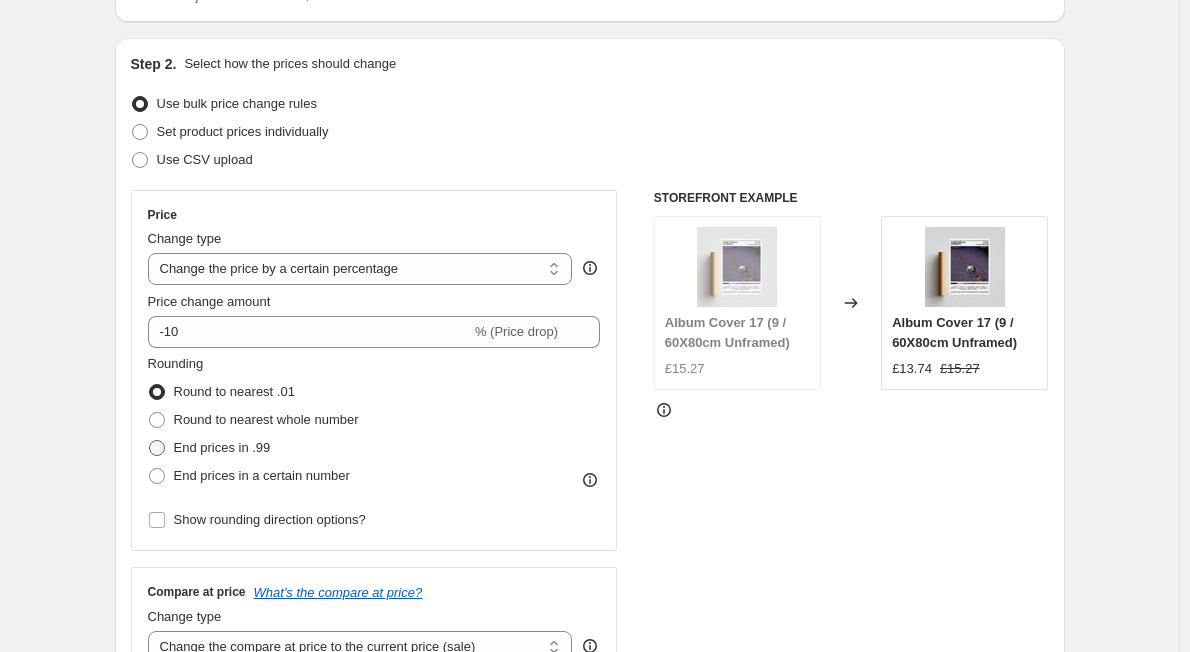 click at bounding box center [157, 448] 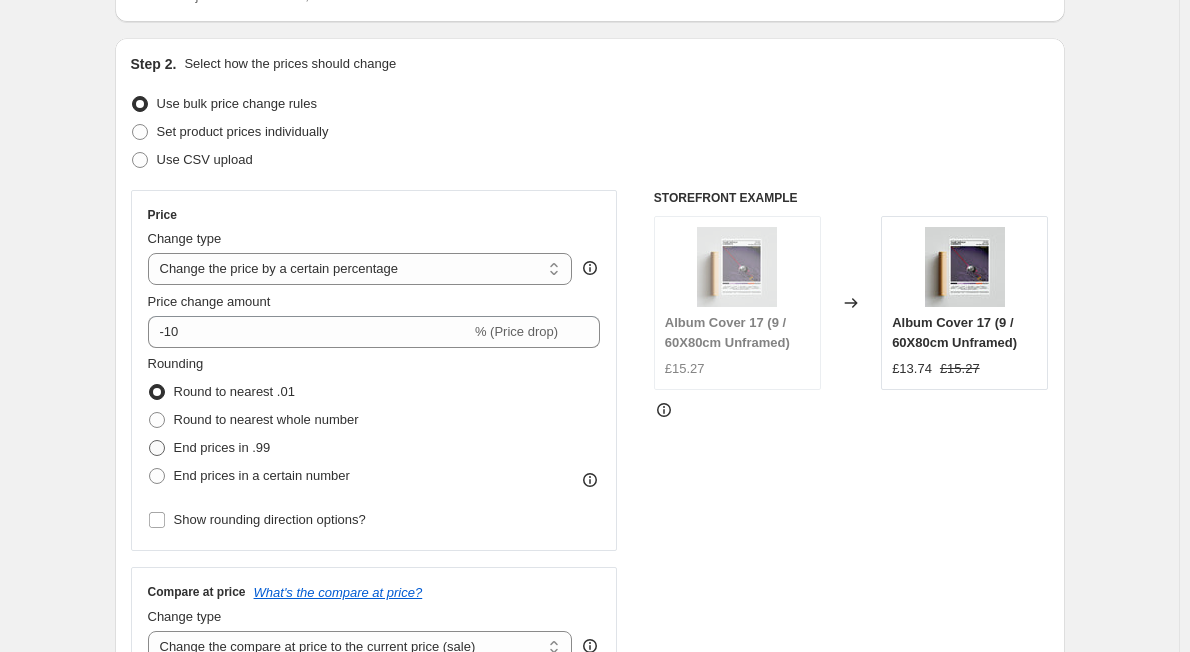 radio on "true" 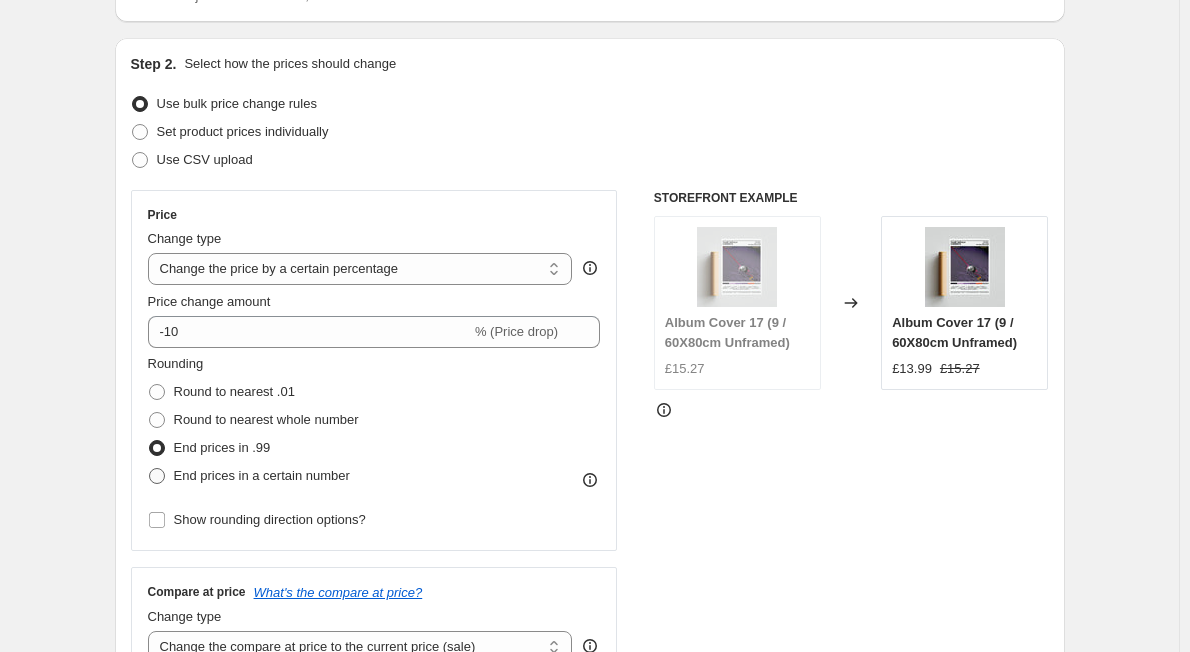 click at bounding box center [157, 476] 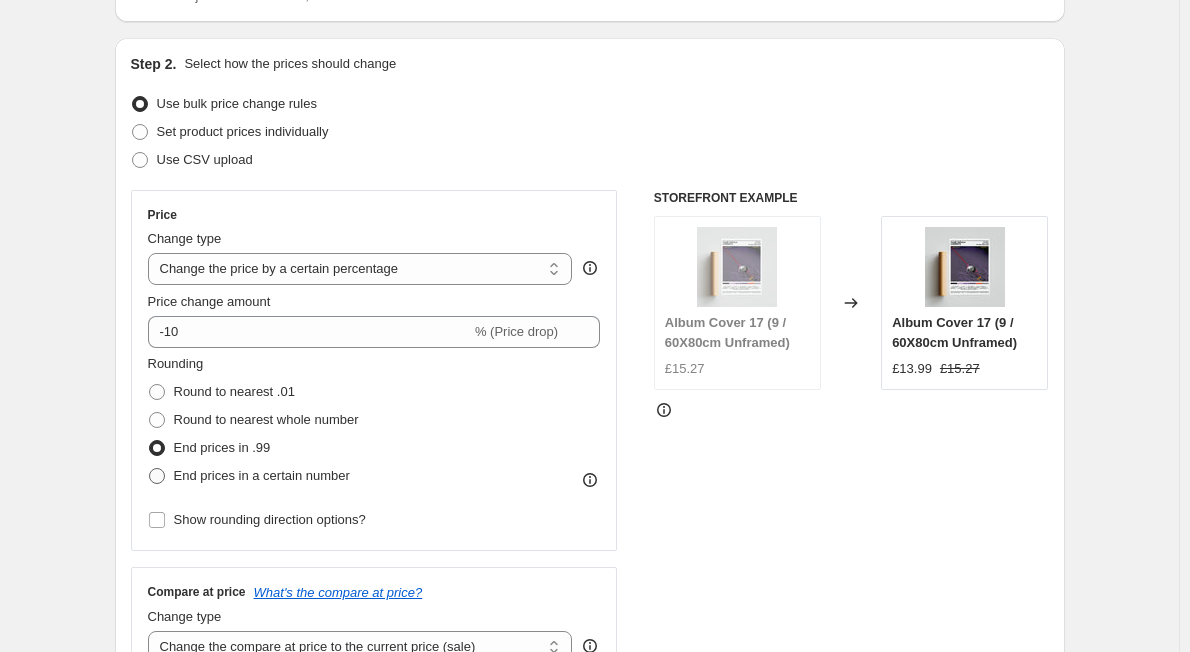 radio on "true" 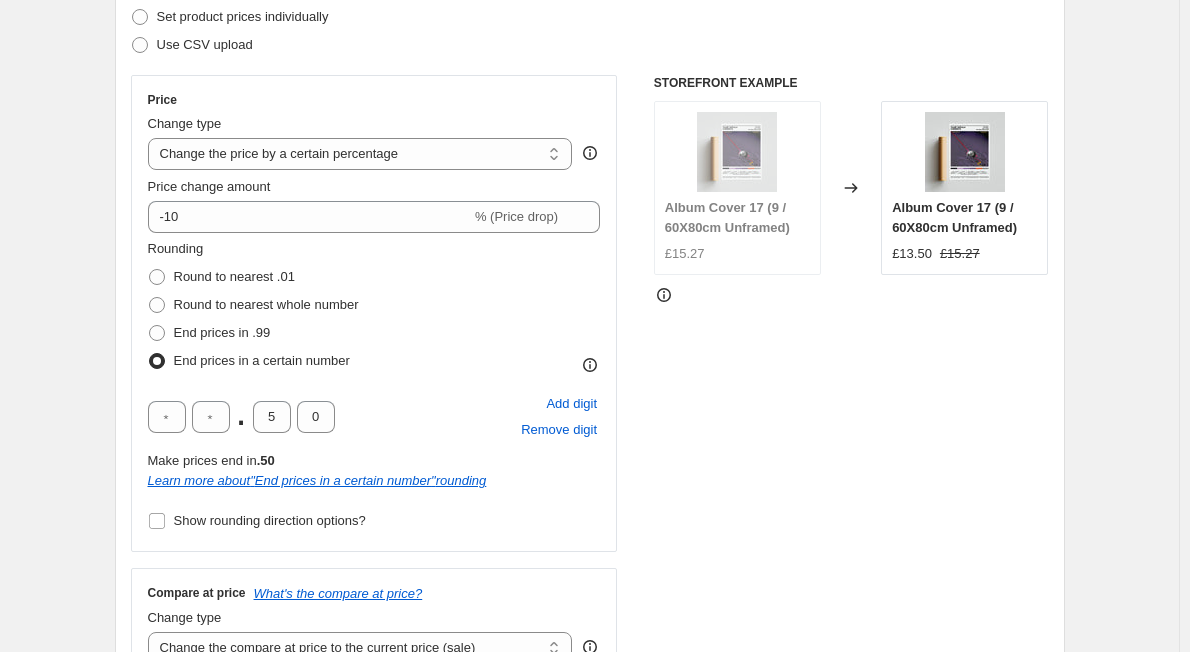 scroll, scrollTop: 296, scrollLeft: 0, axis: vertical 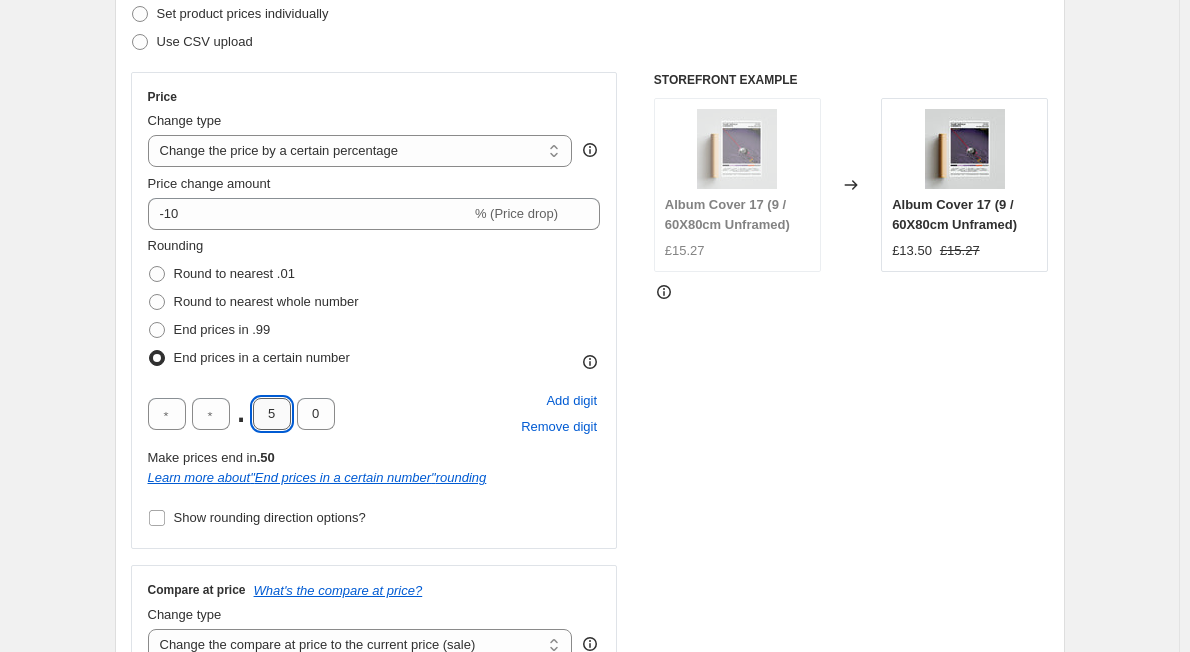click on "5" at bounding box center [272, 414] 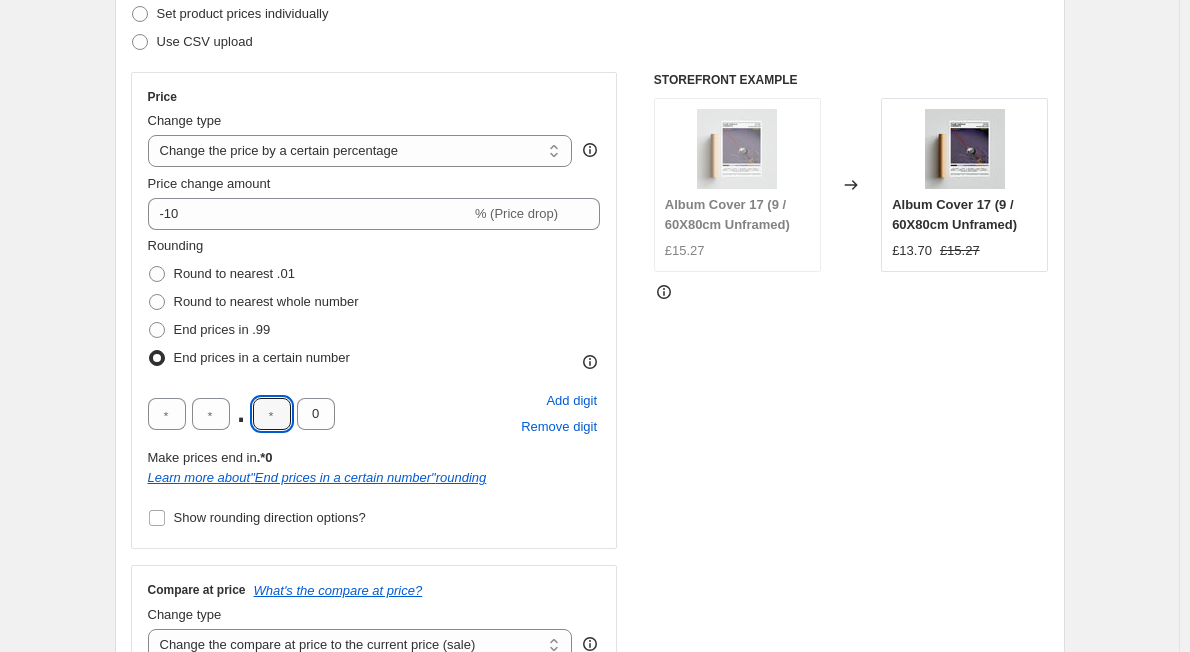 type on "0" 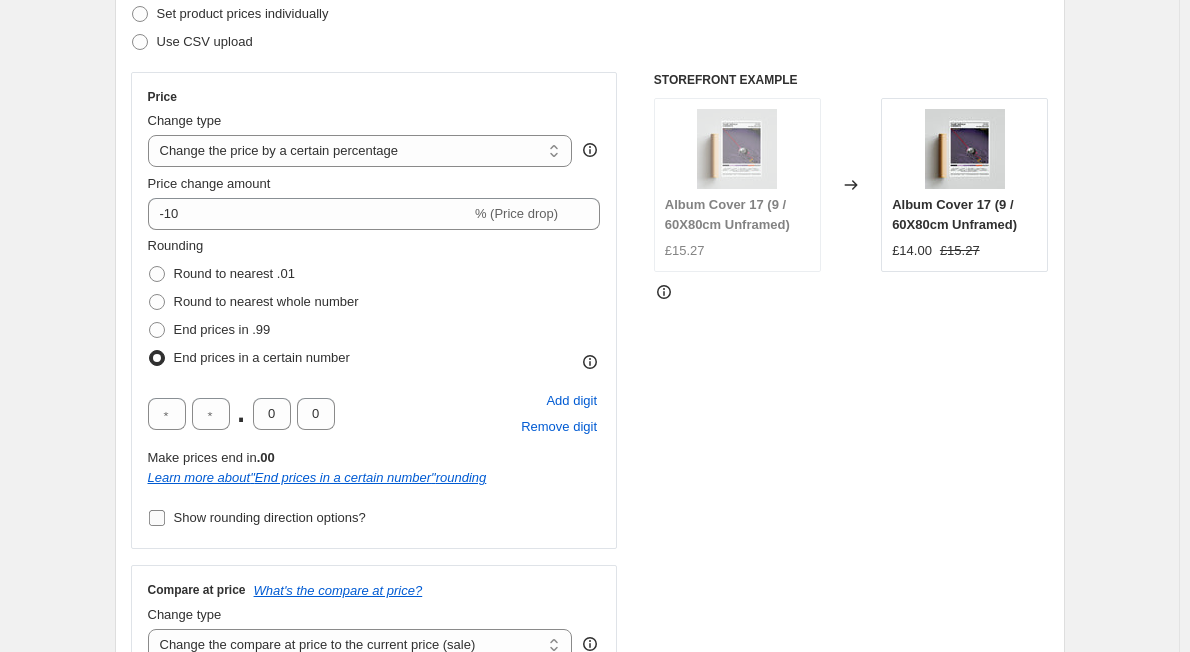 click on "Show rounding direction options?" at bounding box center [157, 518] 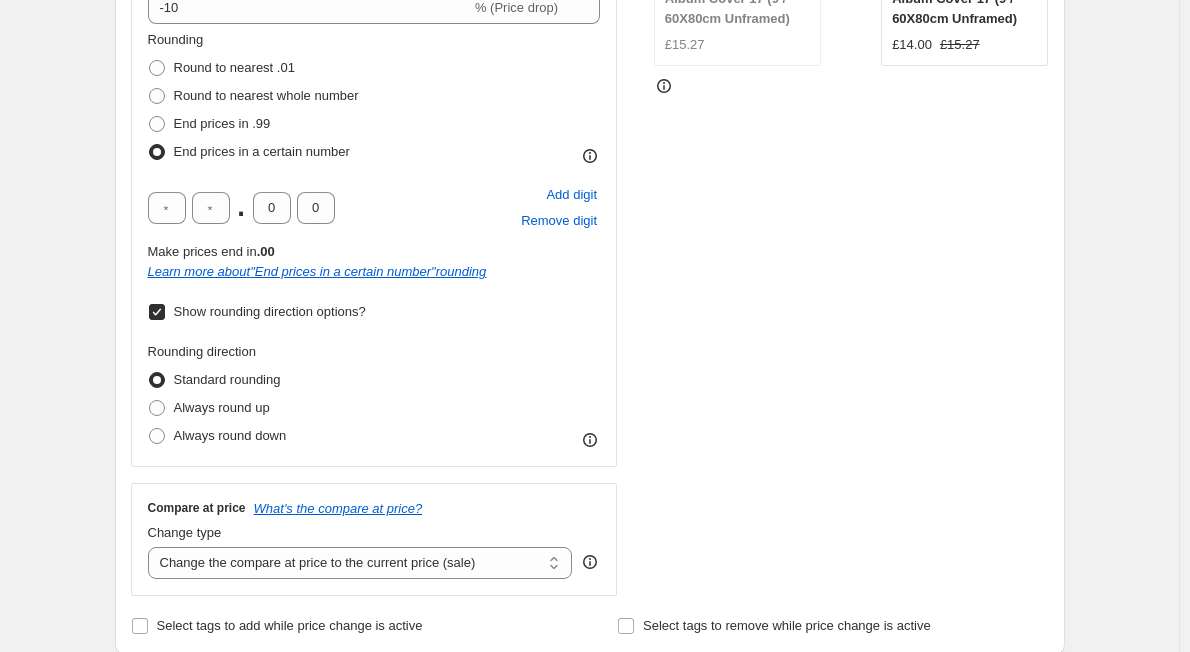 scroll, scrollTop: 503, scrollLeft: 0, axis: vertical 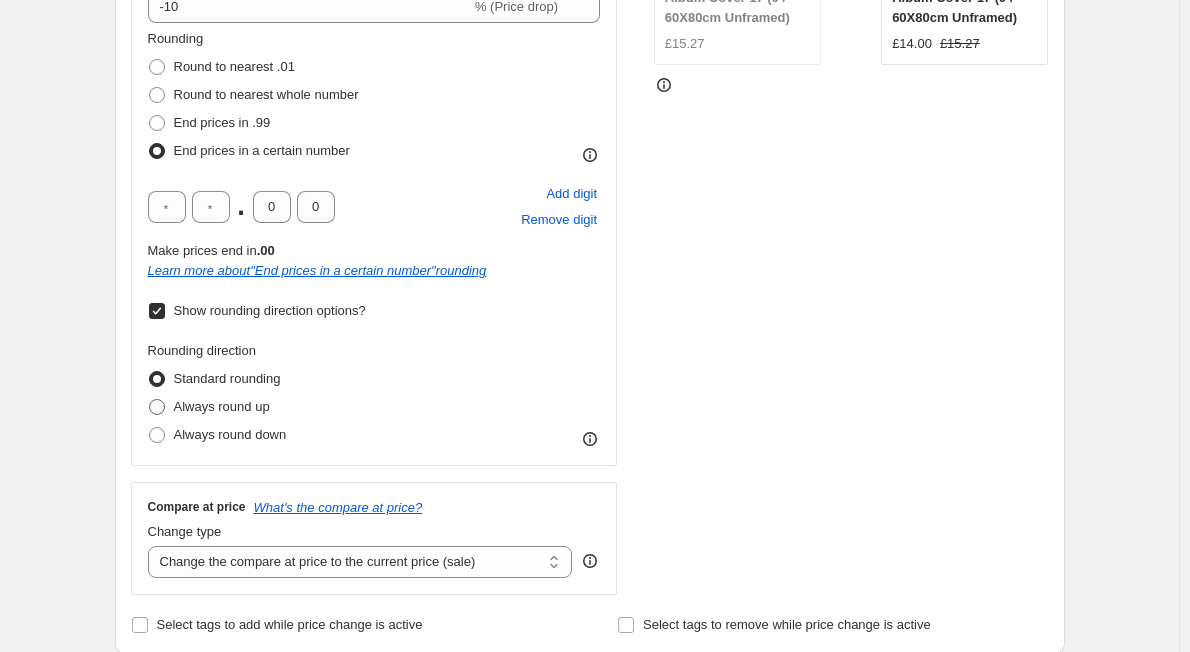 click at bounding box center (157, 407) 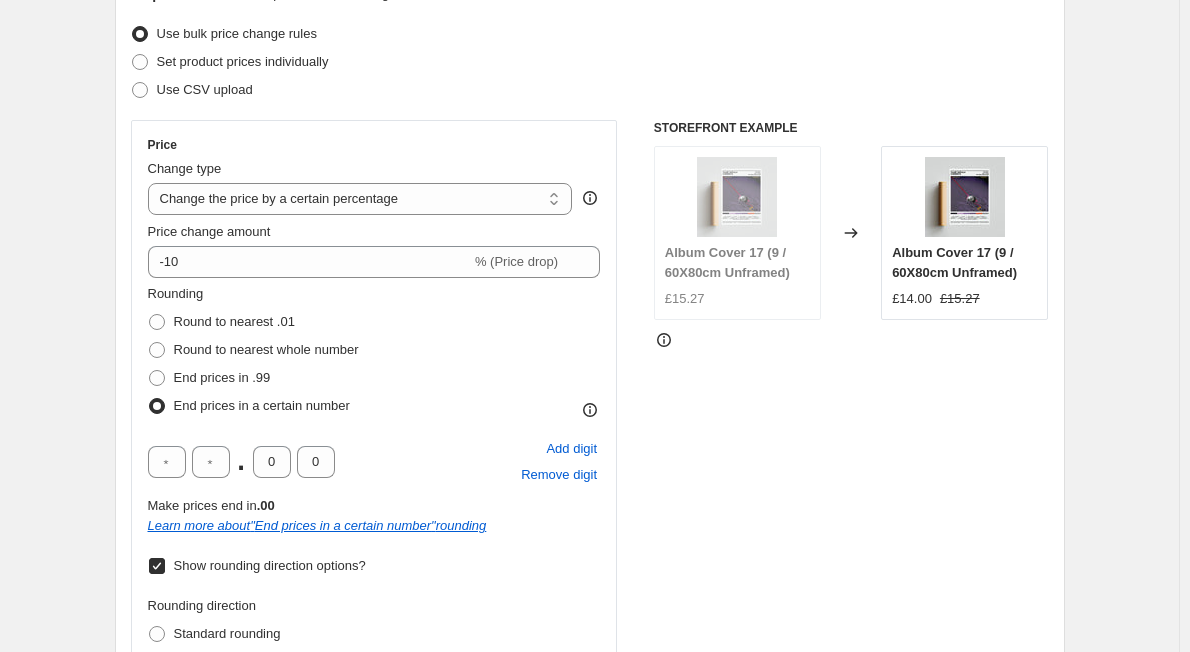 scroll, scrollTop: 264, scrollLeft: 0, axis: vertical 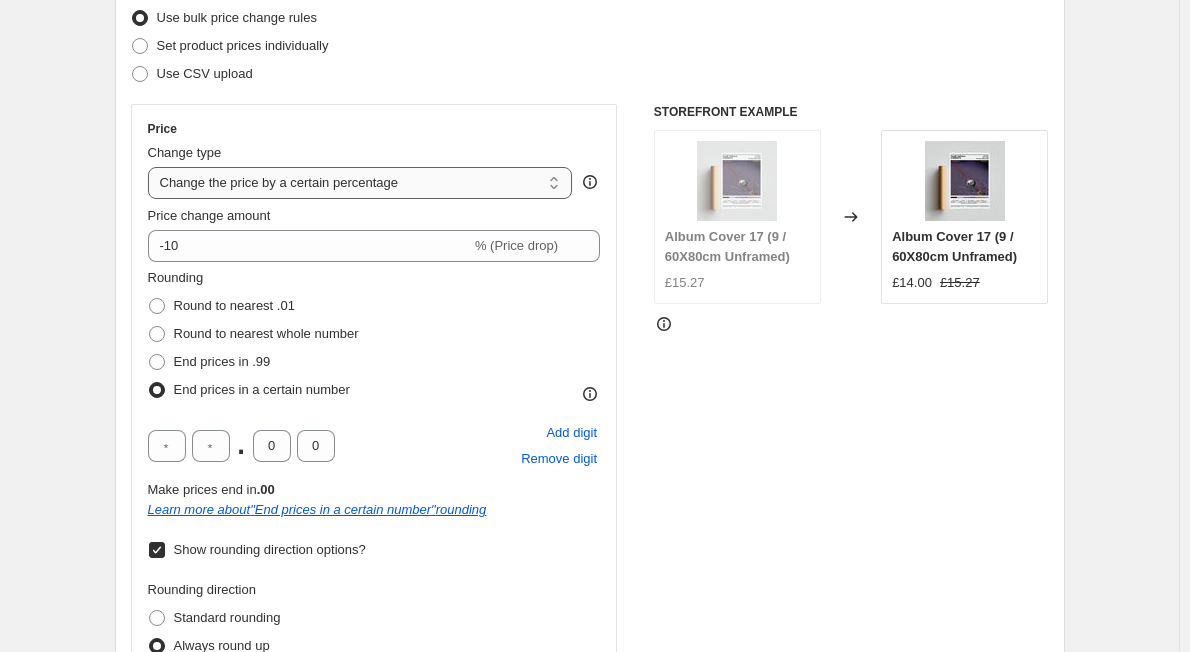 click on "Change the price to a certain amount Change the price by a certain amount Change the price by a certain percentage Change the price to the current compare at price (price before sale) Change the price by a certain amount relative to the compare at price Change the price by a certain percentage relative to the compare at price Don't change the price Change the price by a certain percentage relative to the cost per item Change price to certain cost margin" at bounding box center [360, 183] 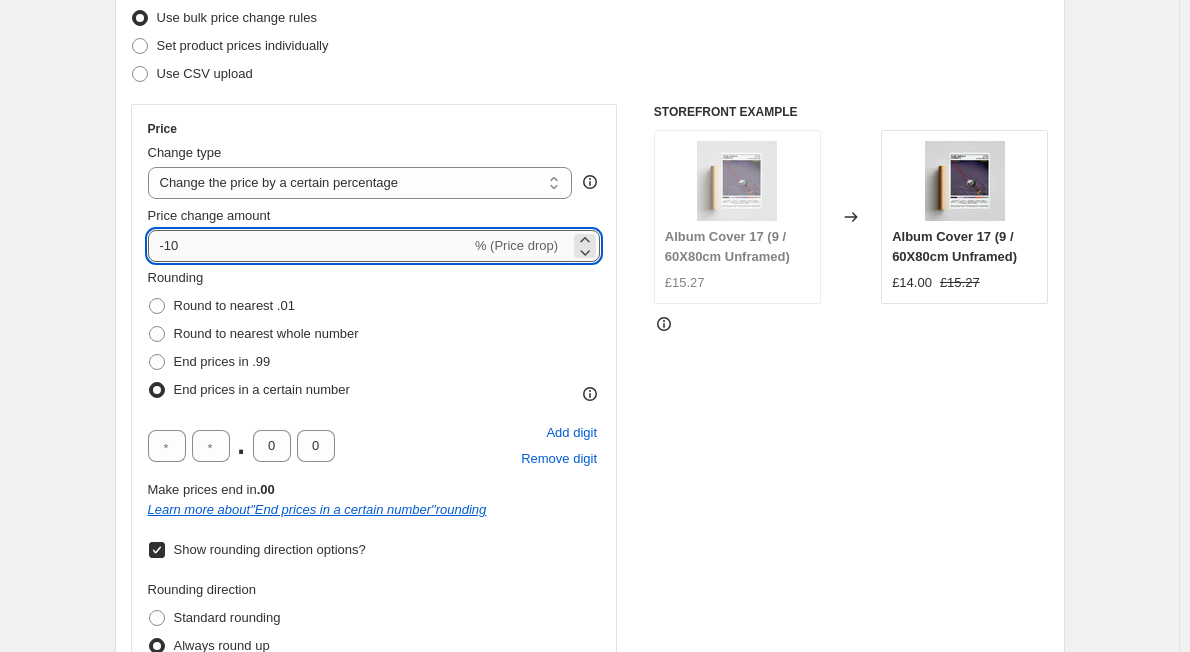 click on "-10" at bounding box center (309, 246) 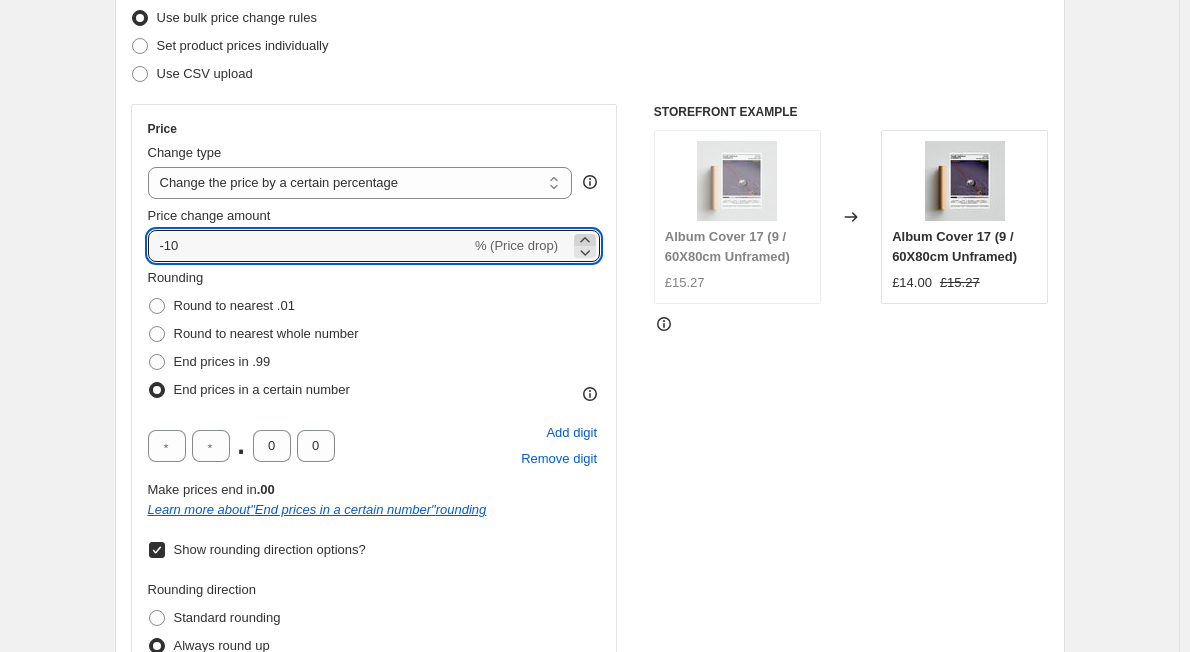 click 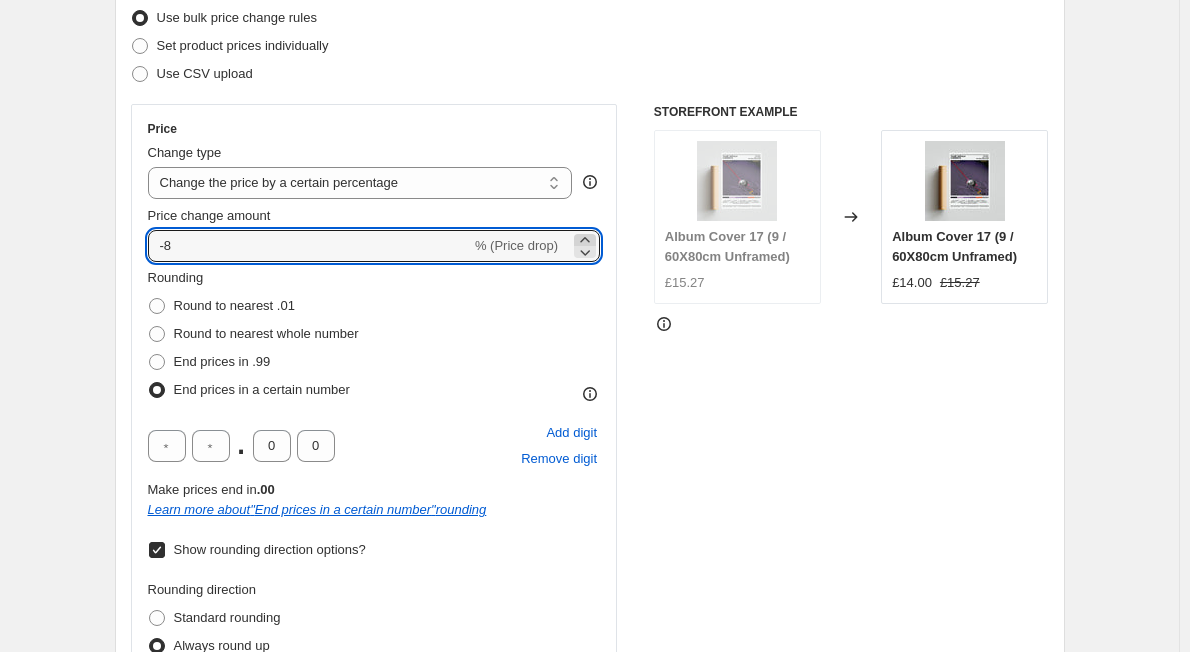 click 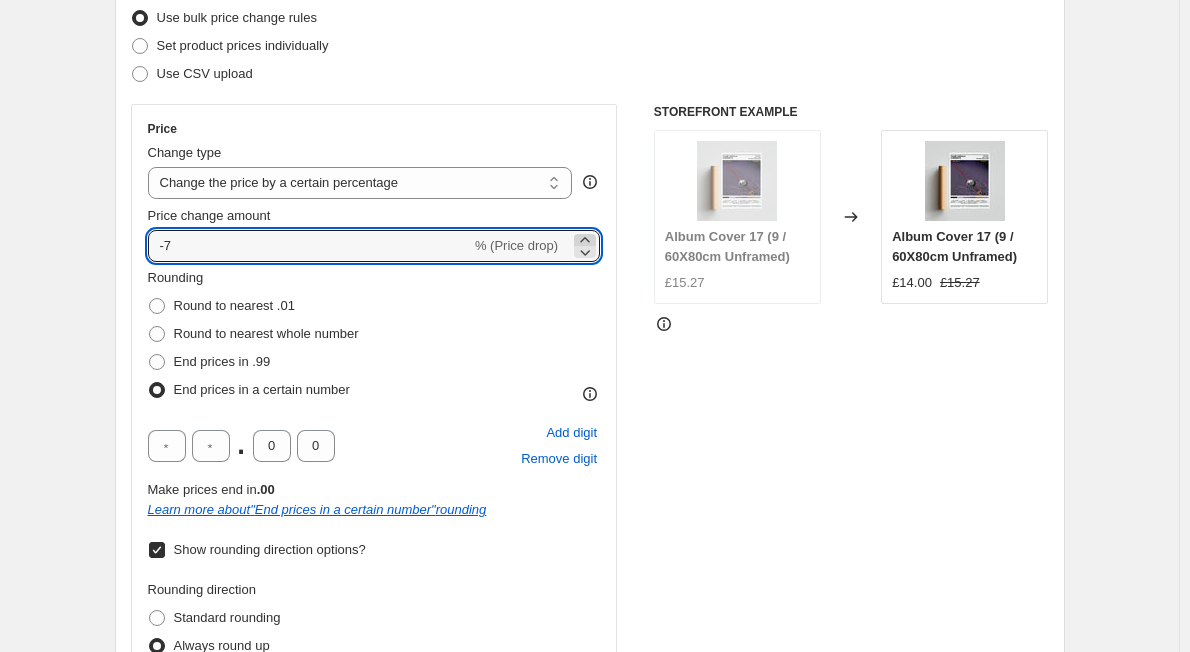 click 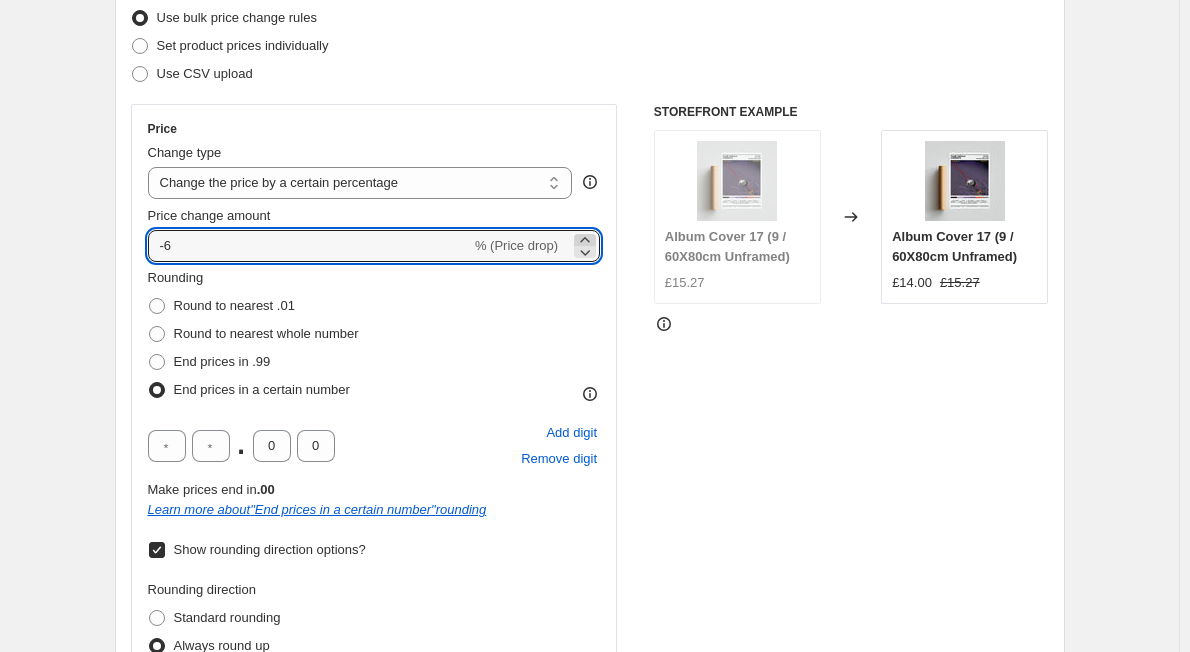 click 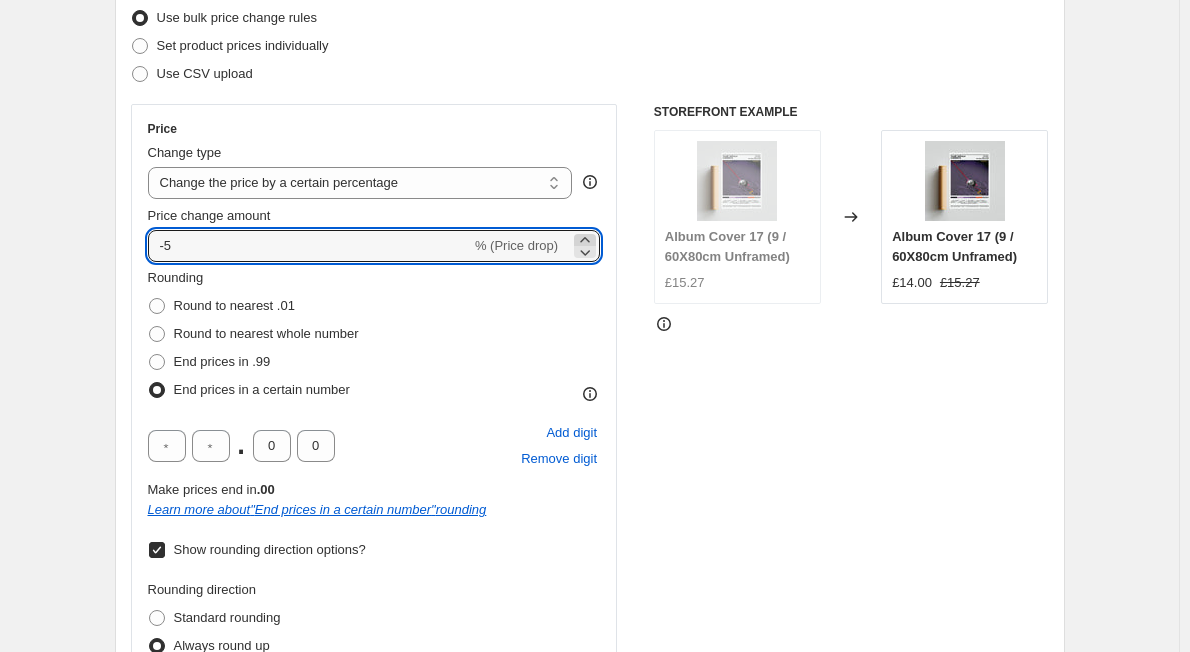 click 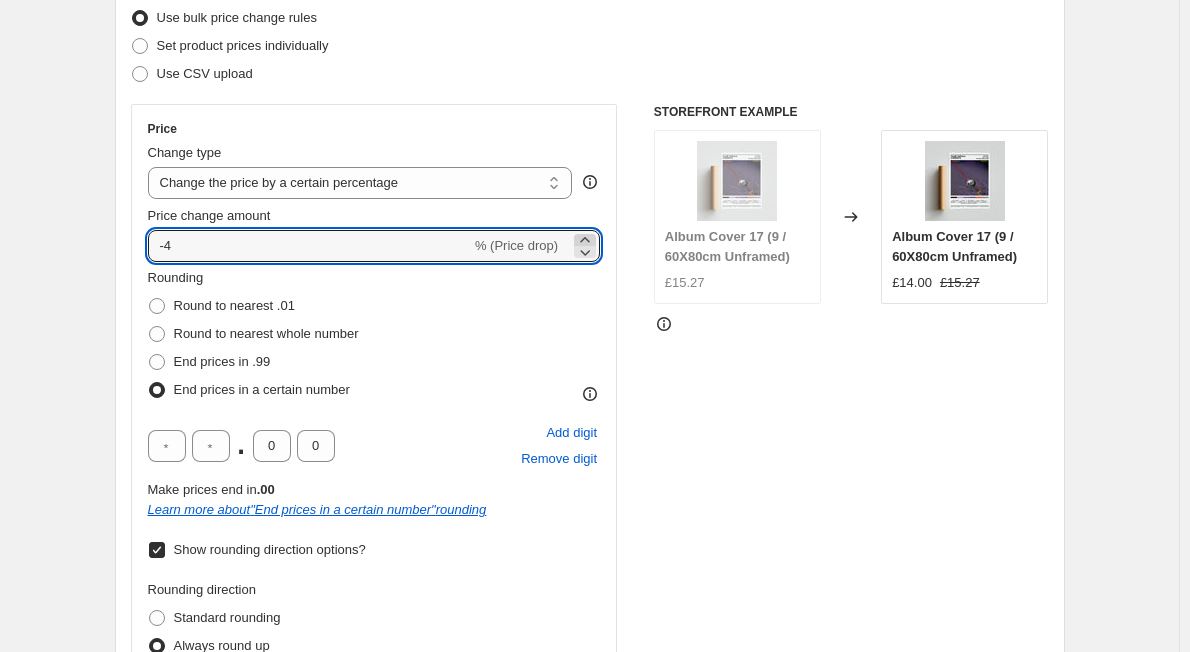 click 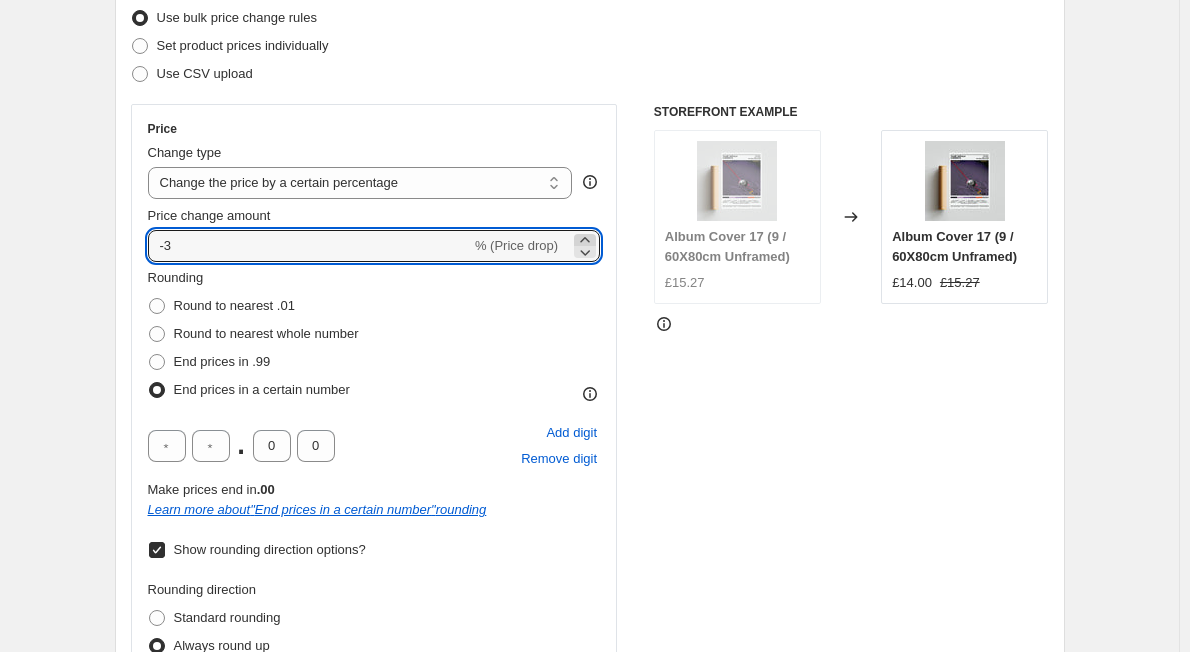 click 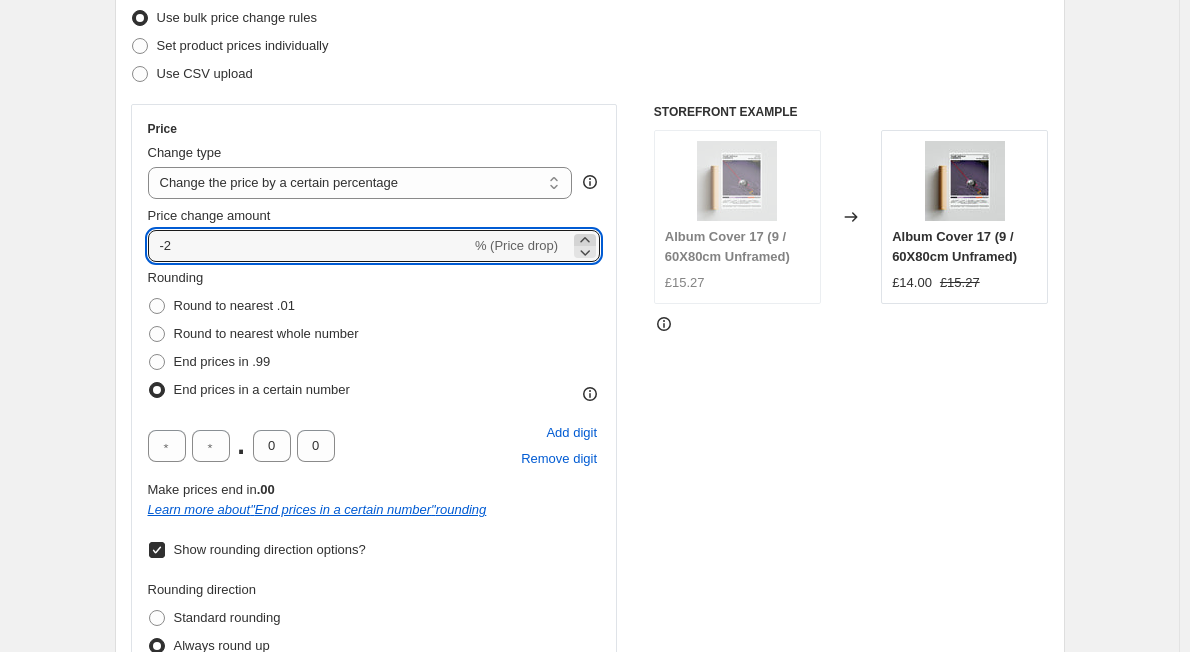 click 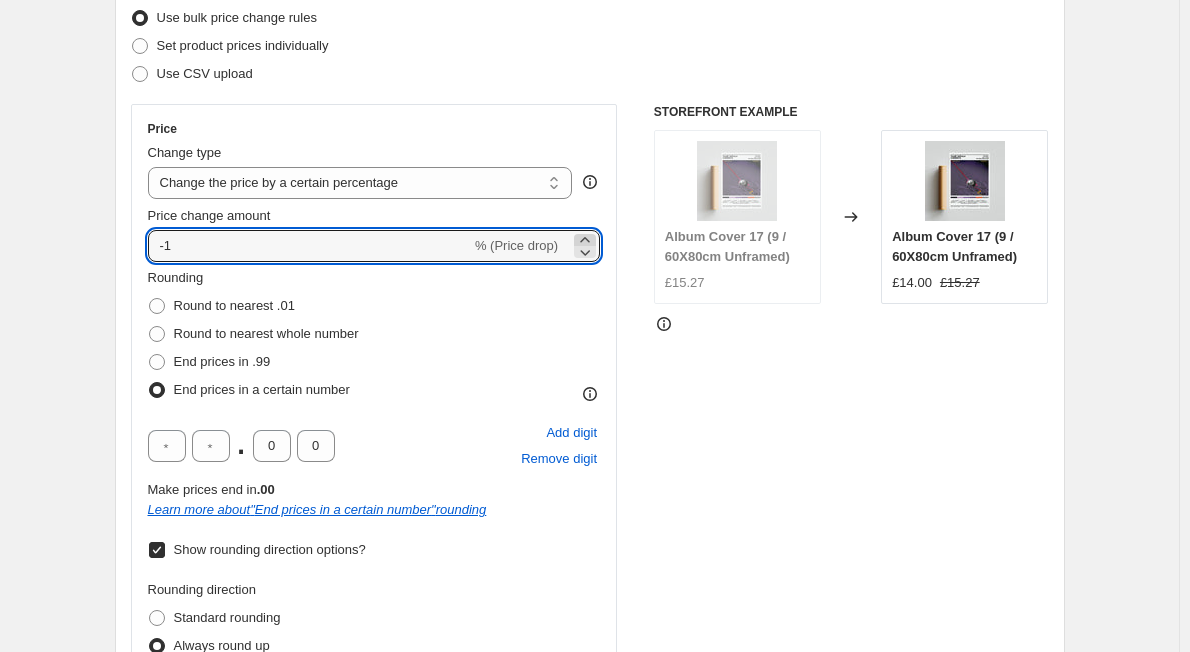 click 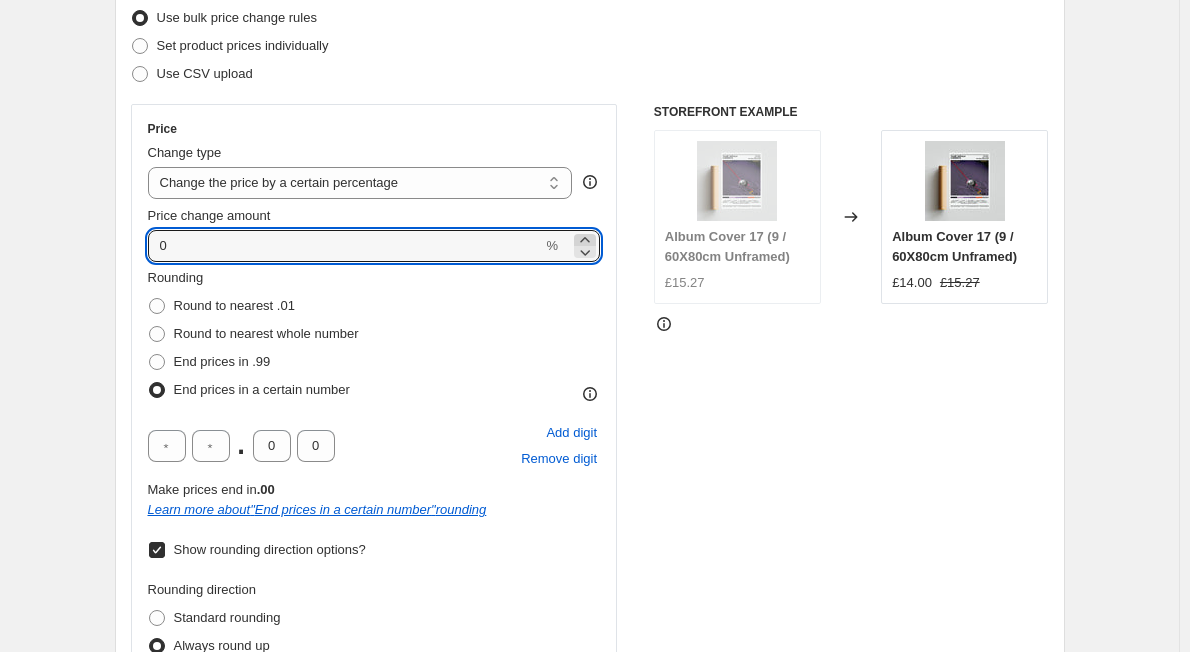 click 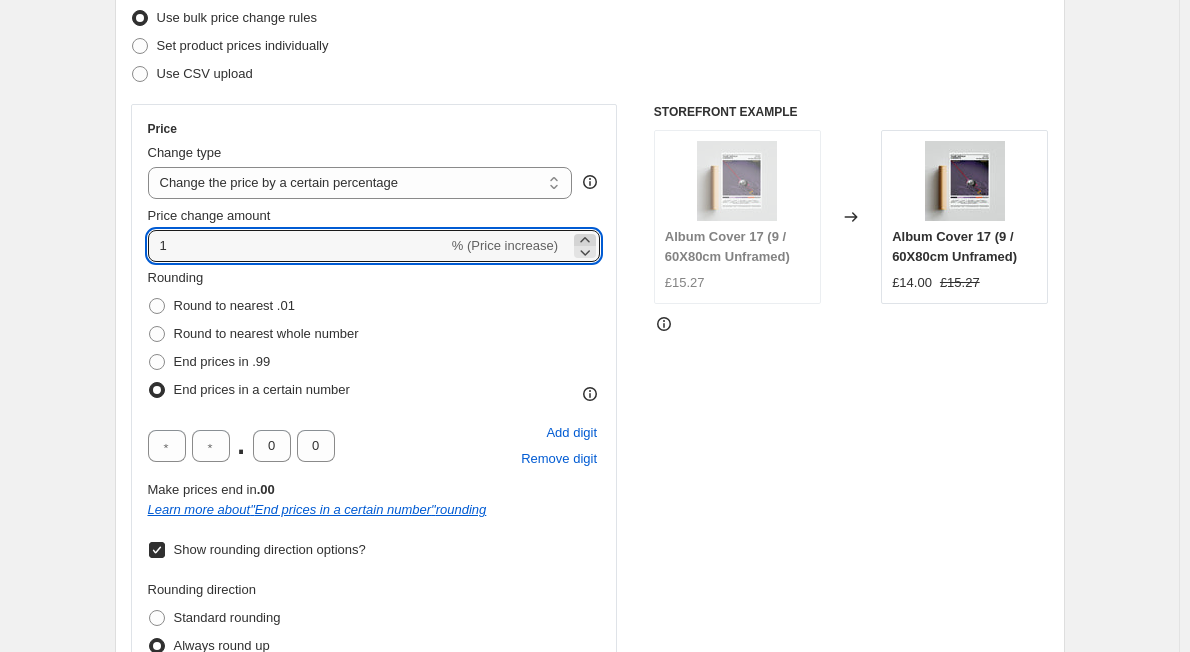 click 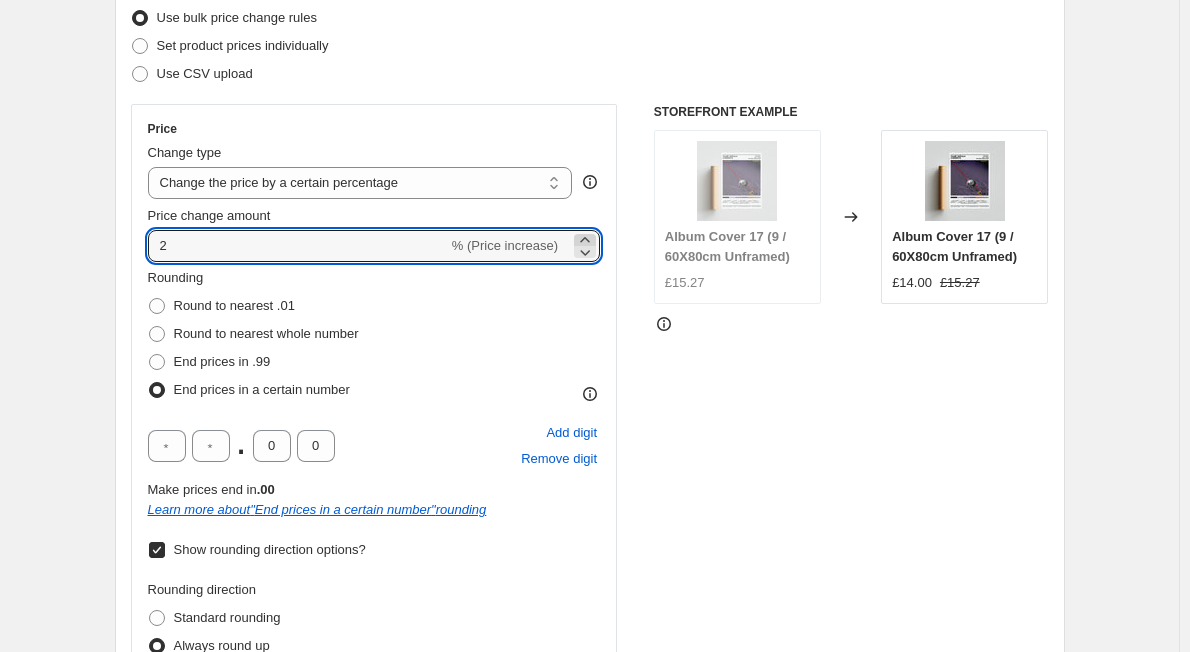 click 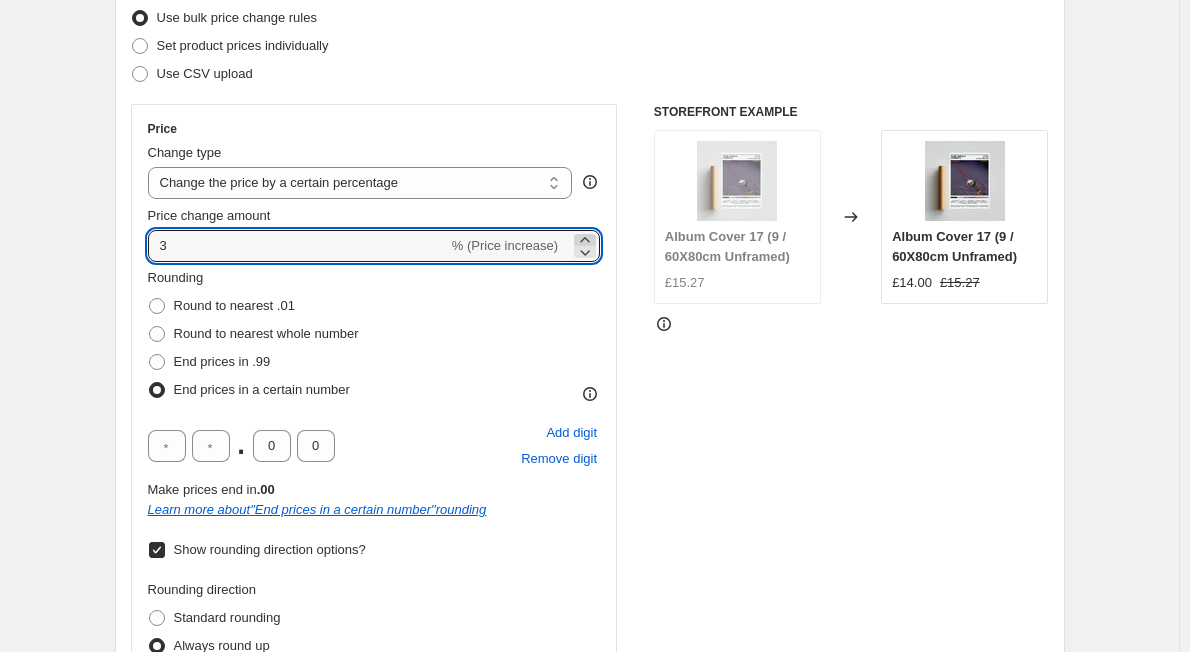 click 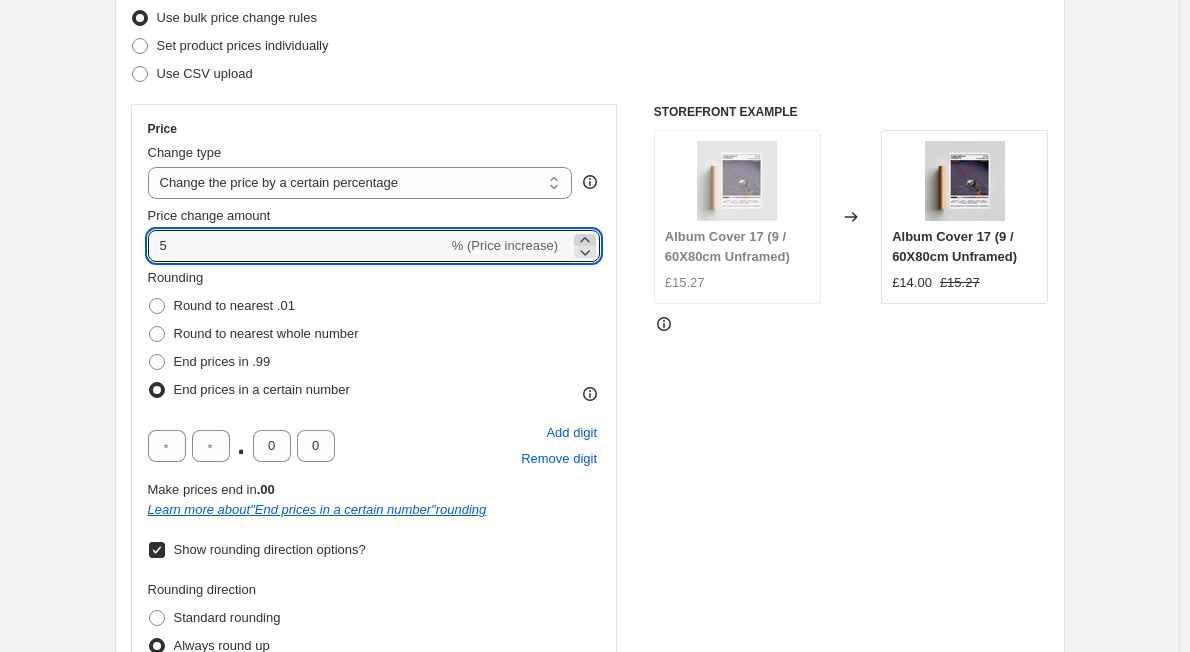 click 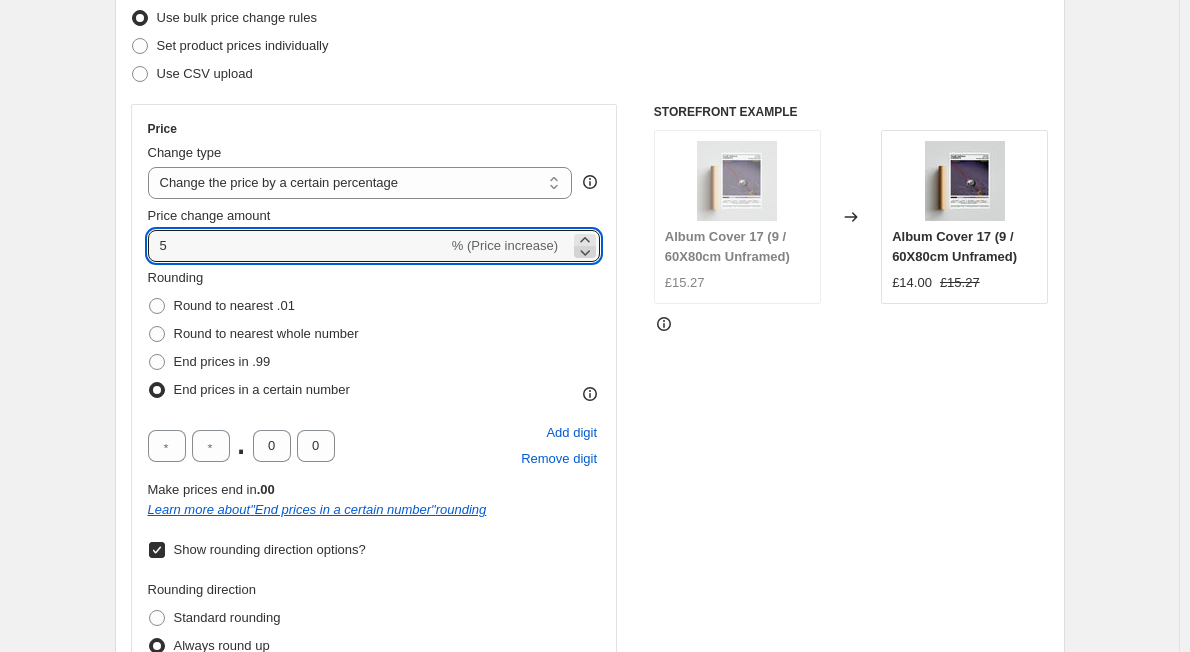 click 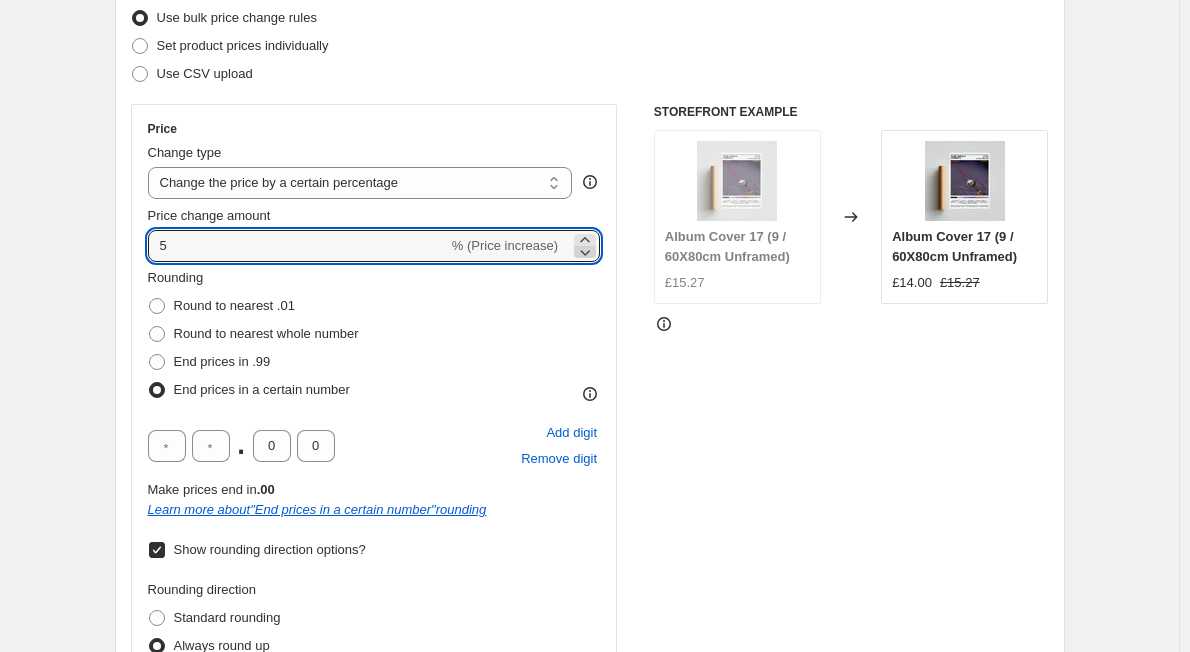 type on "4" 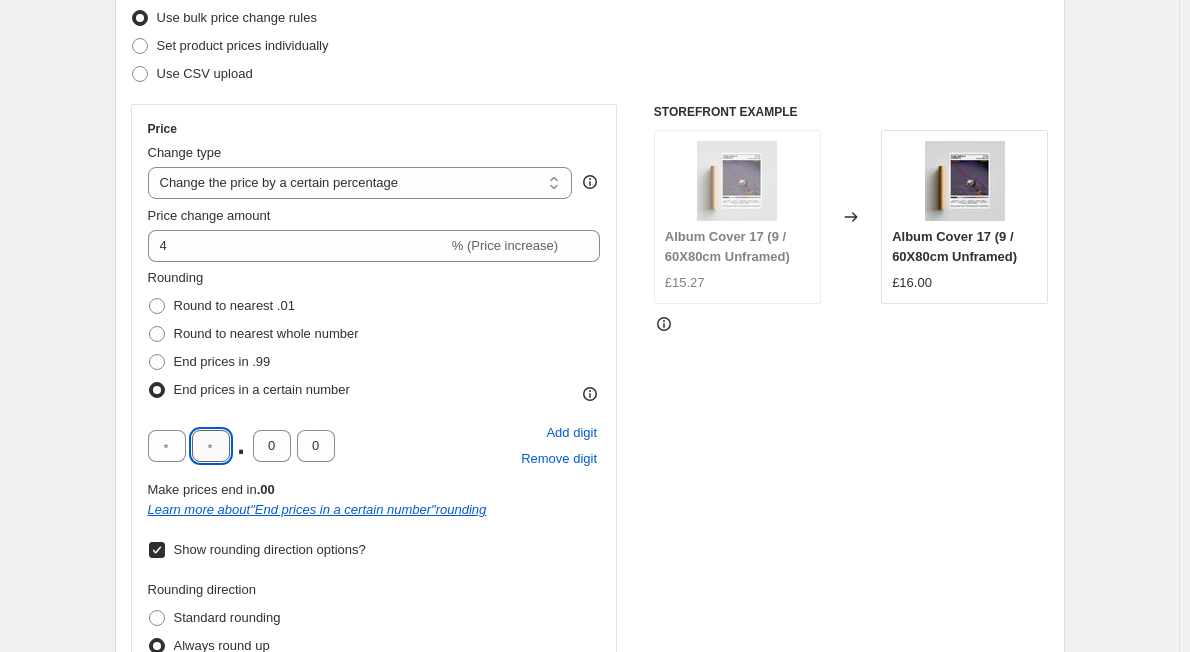 click at bounding box center (211, 446) 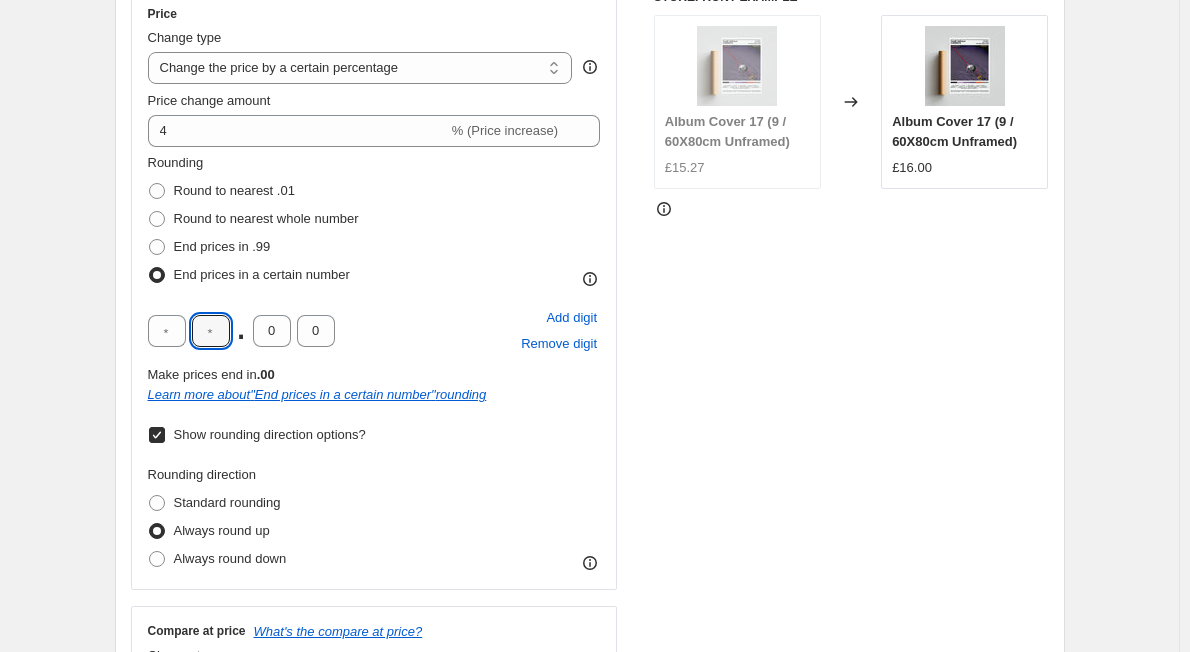 scroll, scrollTop: 380, scrollLeft: 0, axis: vertical 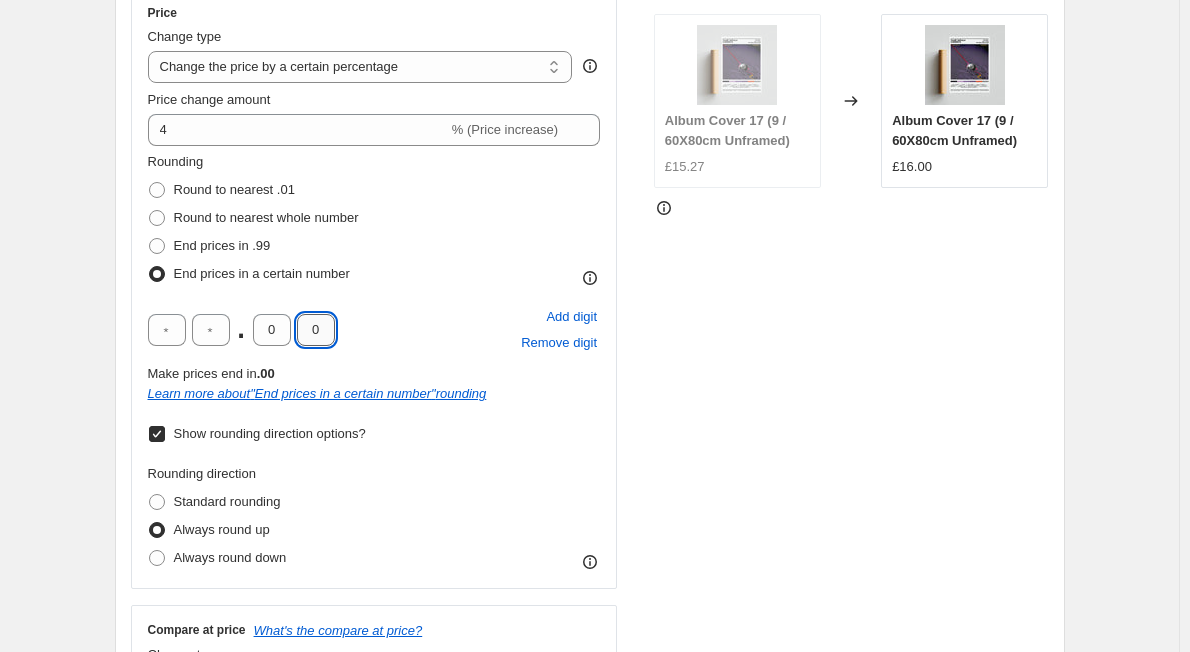 click on "0" at bounding box center [316, 330] 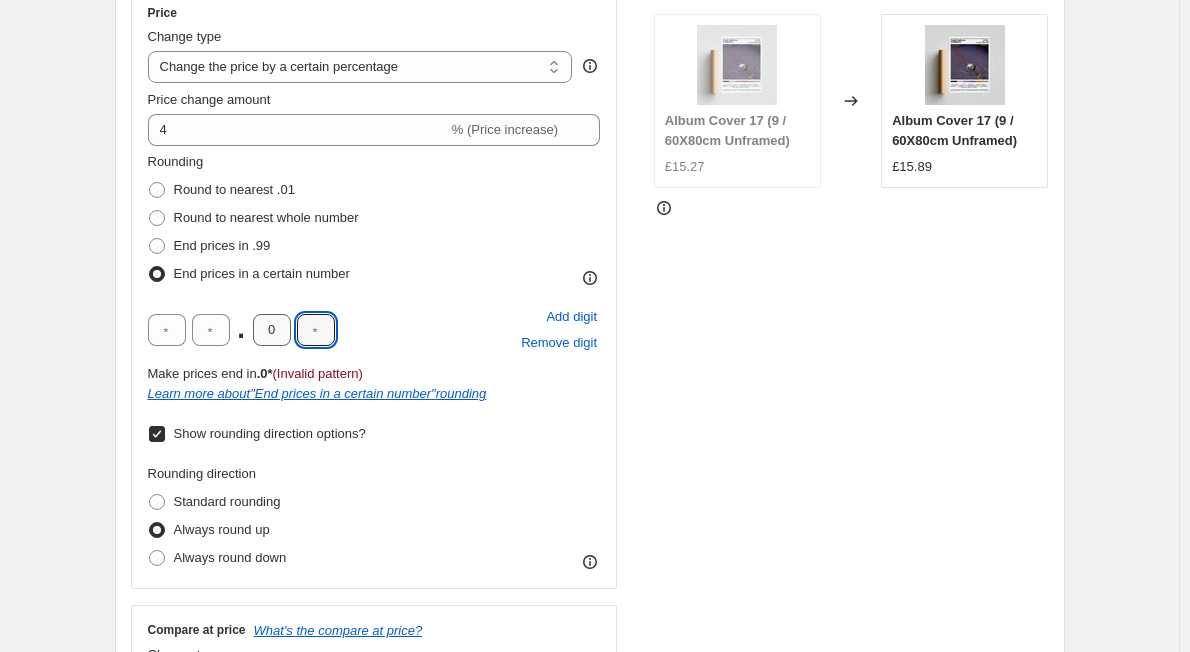 type 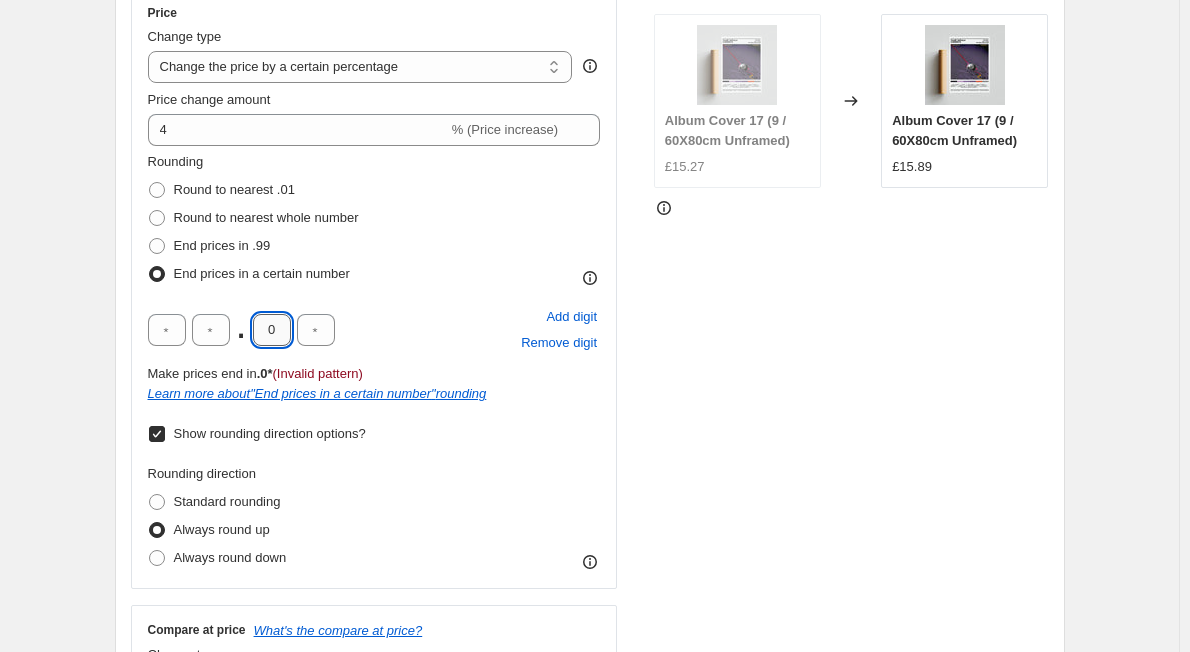 click on "0" at bounding box center [272, 330] 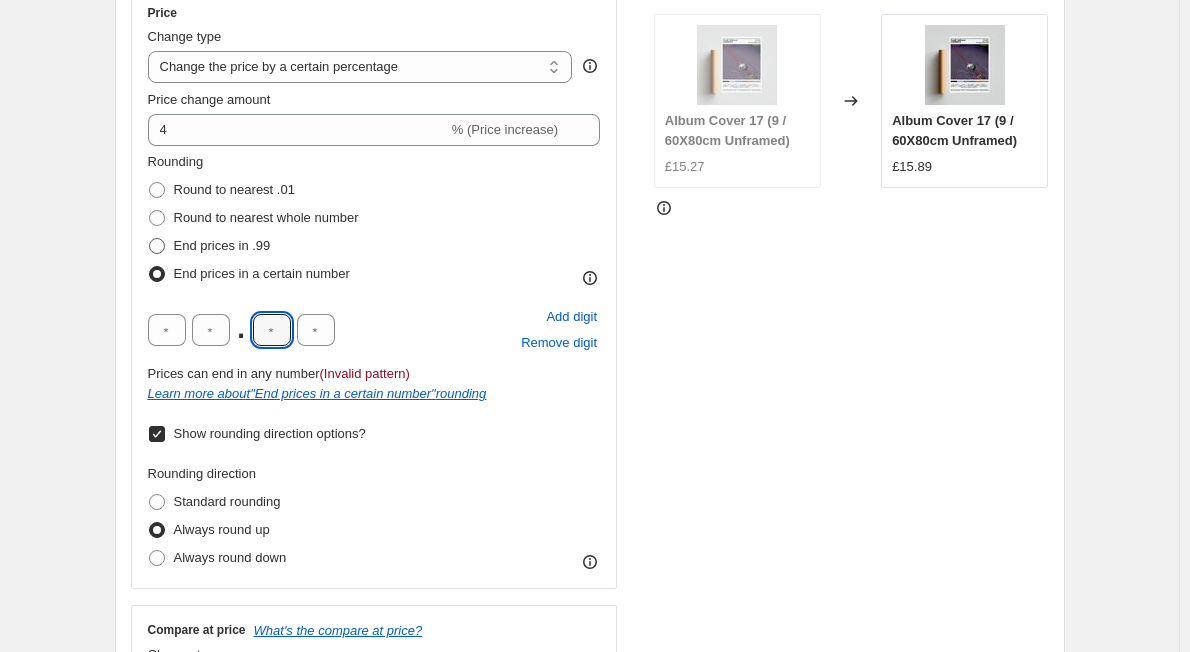 type 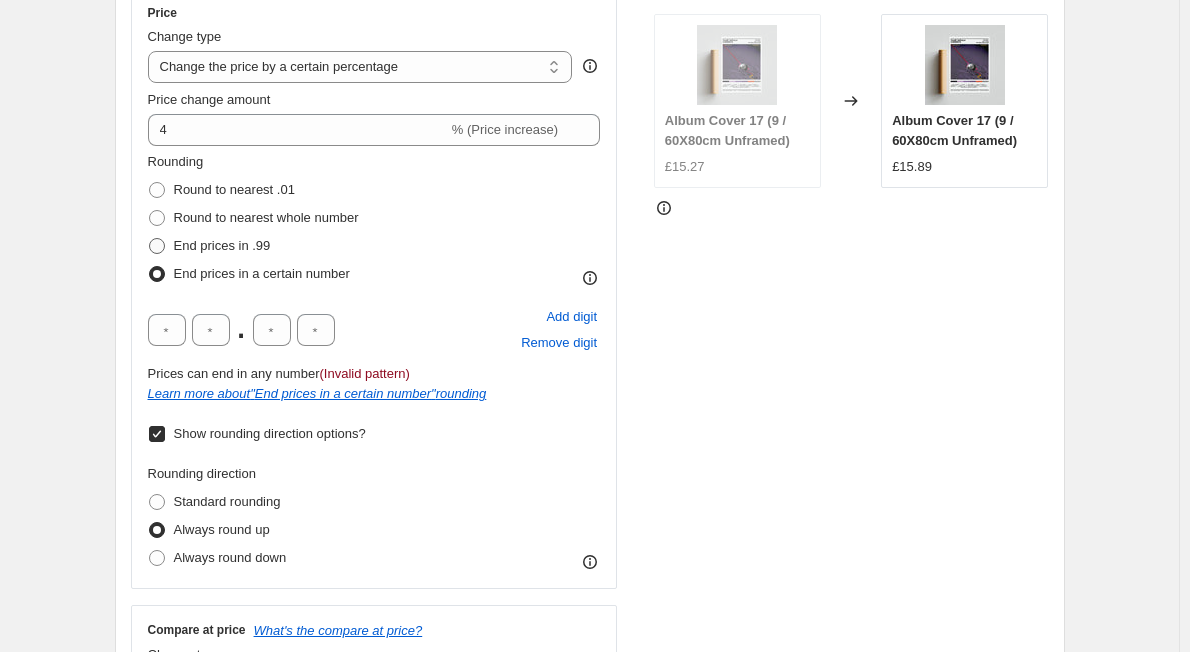 click at bounding box center (157, 246) 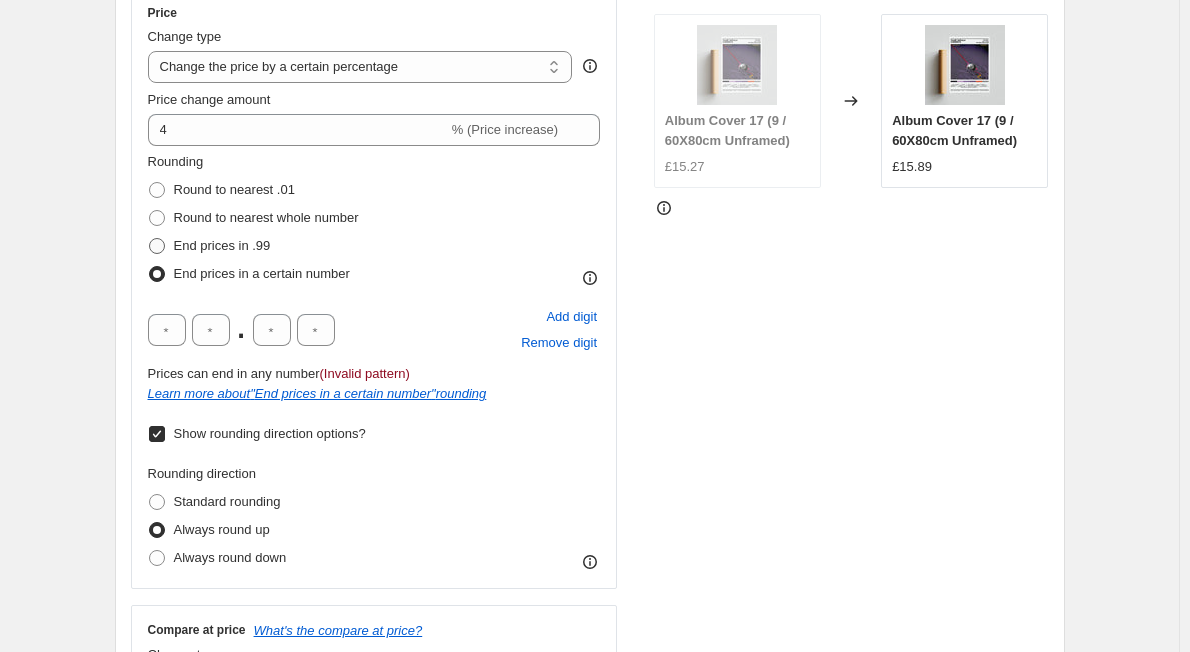 radio on "true" 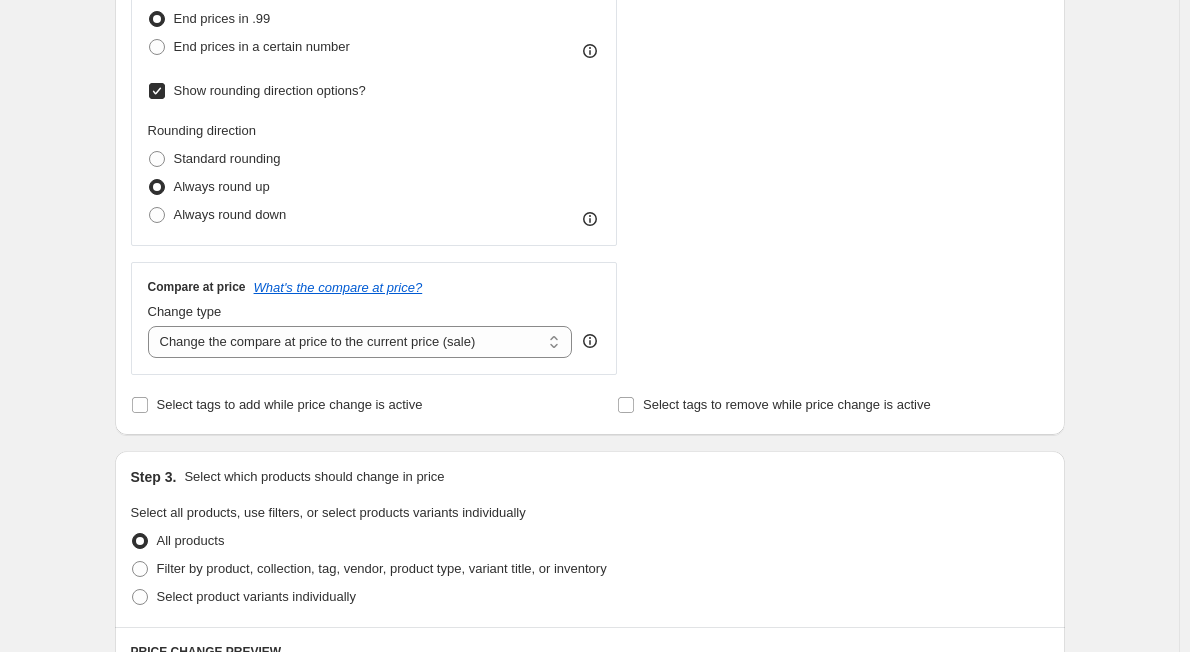 scroll, scrollTop: 609, scrollLeft: 0, axis: vertical 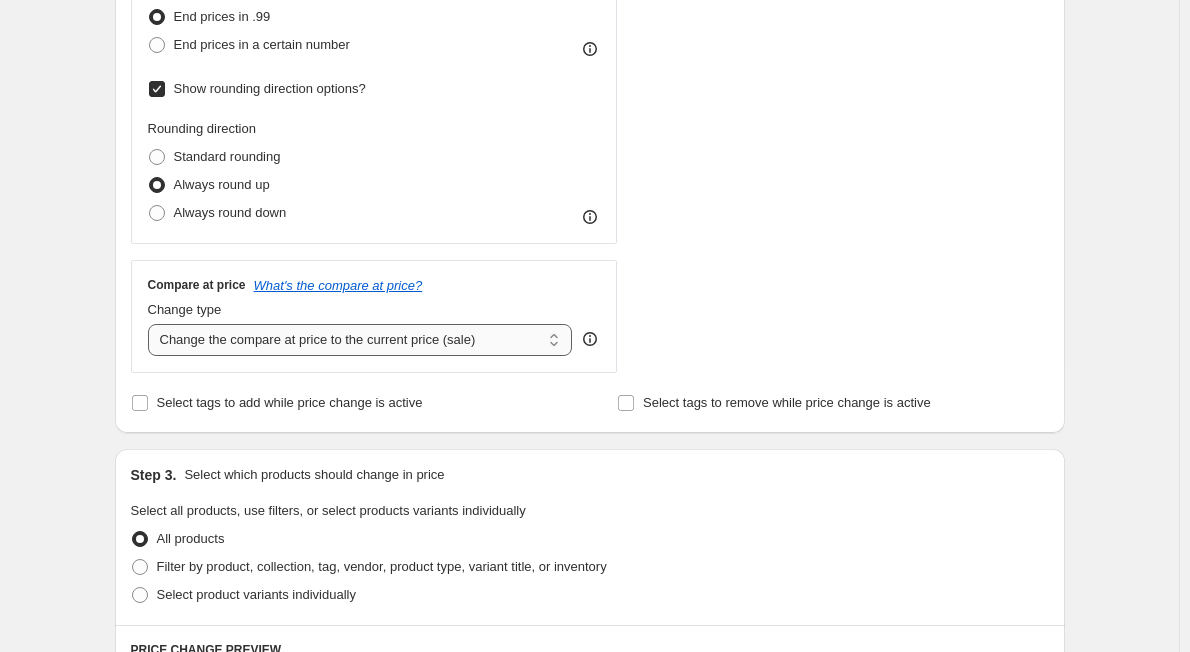 click on "Change the compare at price to the current price (sale) Change the compare at price to a certain amount Change the compare at price by a certain amount Change the compare at price by a certain percentage Change the compare at price by a certain amount relative to the actual price Change the compare at price by a certain percentage relative to the actual price Don't change the compare at price Remove the compare at price" at bounding box center [360, 340] 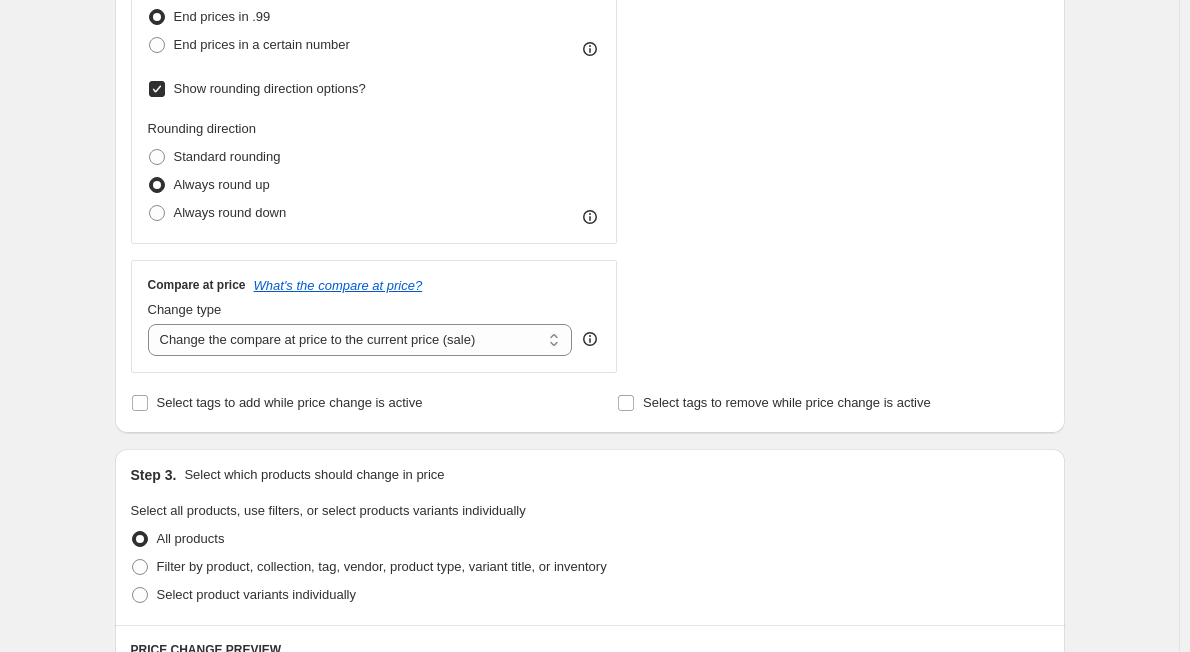 click on "Compare at price What's the compare at price?" at bounding box center [374, 285] 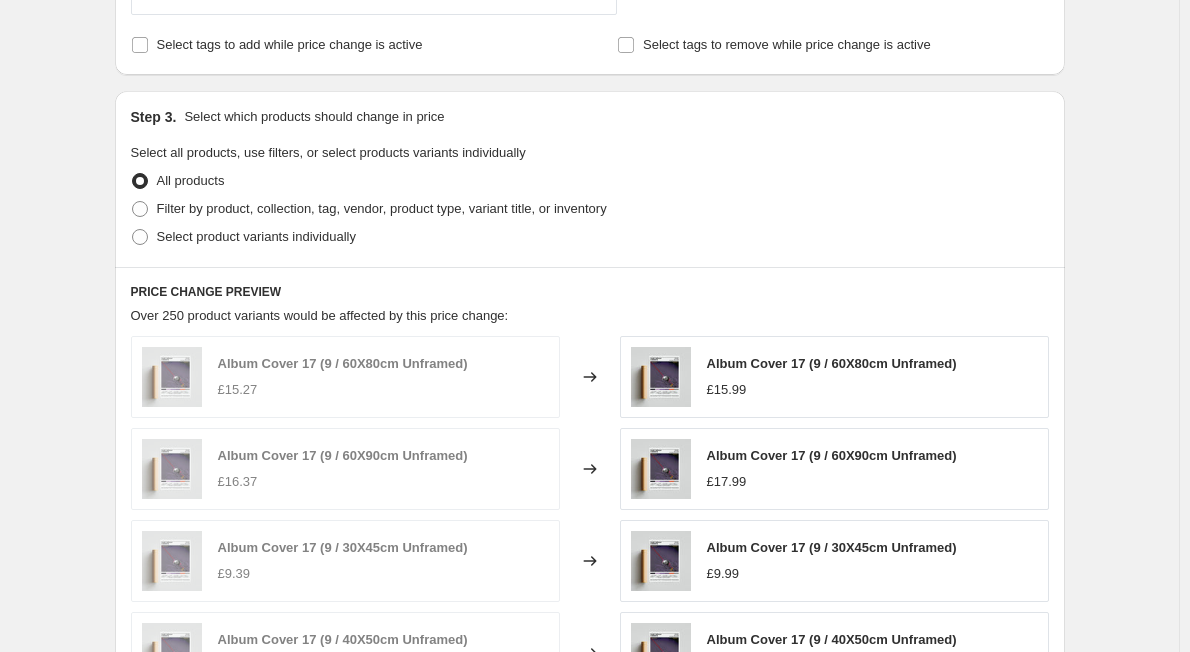 scroll, scrollTop: 970, scrollLeft: 0, axis: vertical 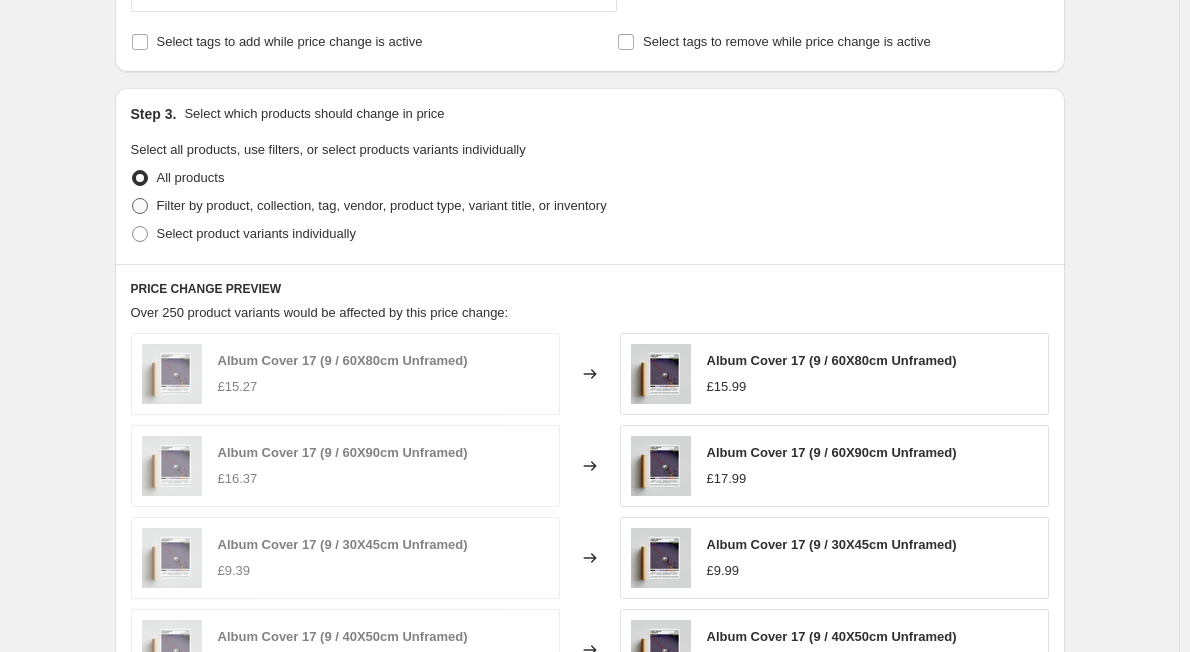 click at bounding box center [140, 206] 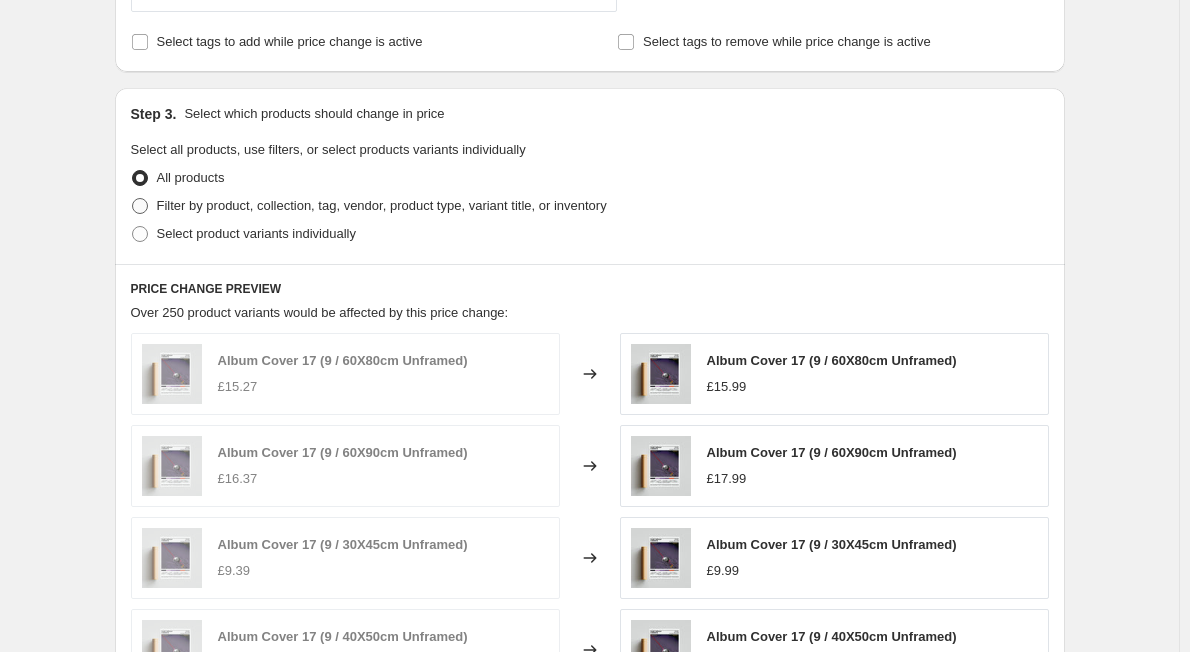 radio on "true" 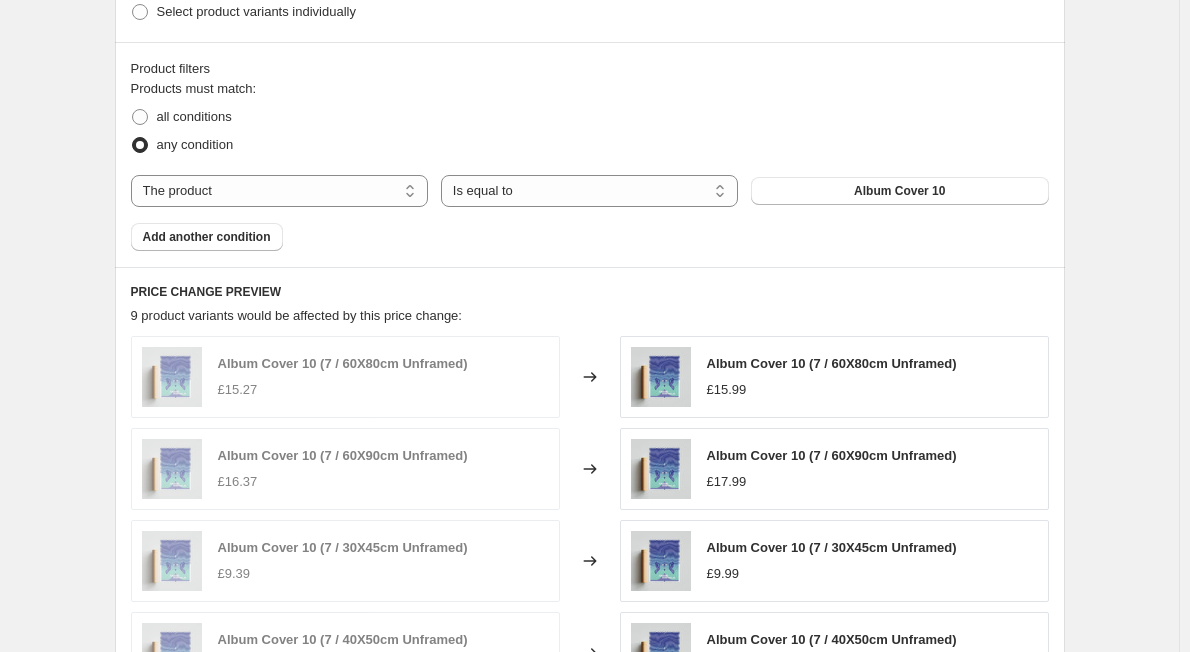 scroll, scrollTop: 1697, scrollLeft: 0, axis: vertical 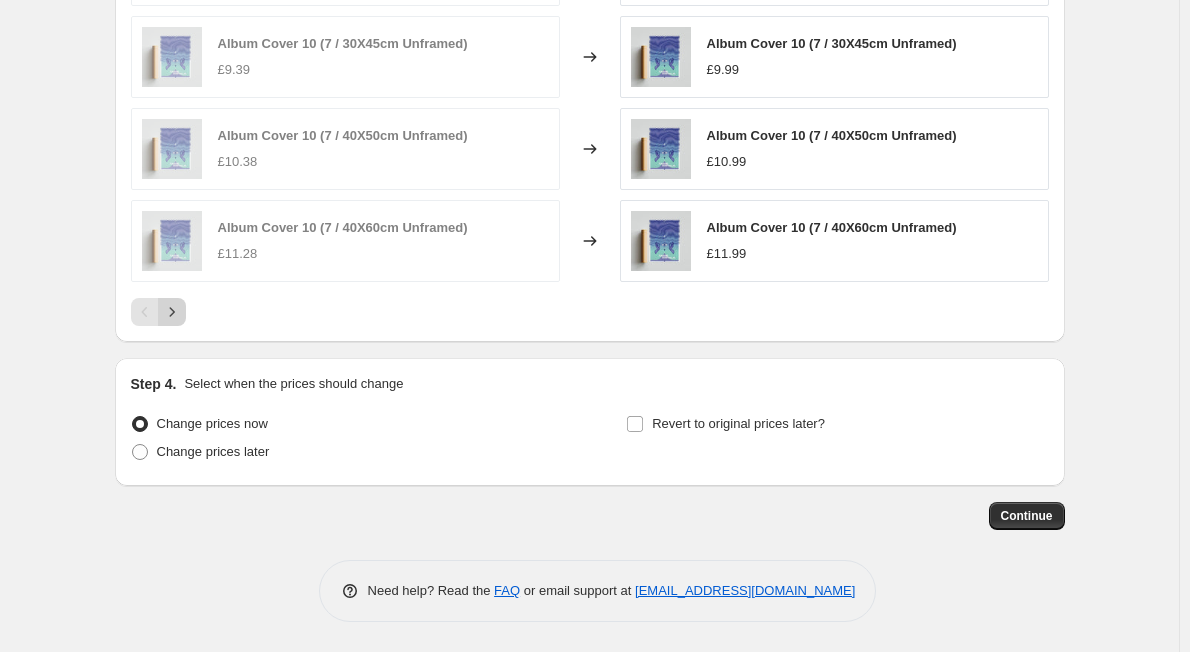 click 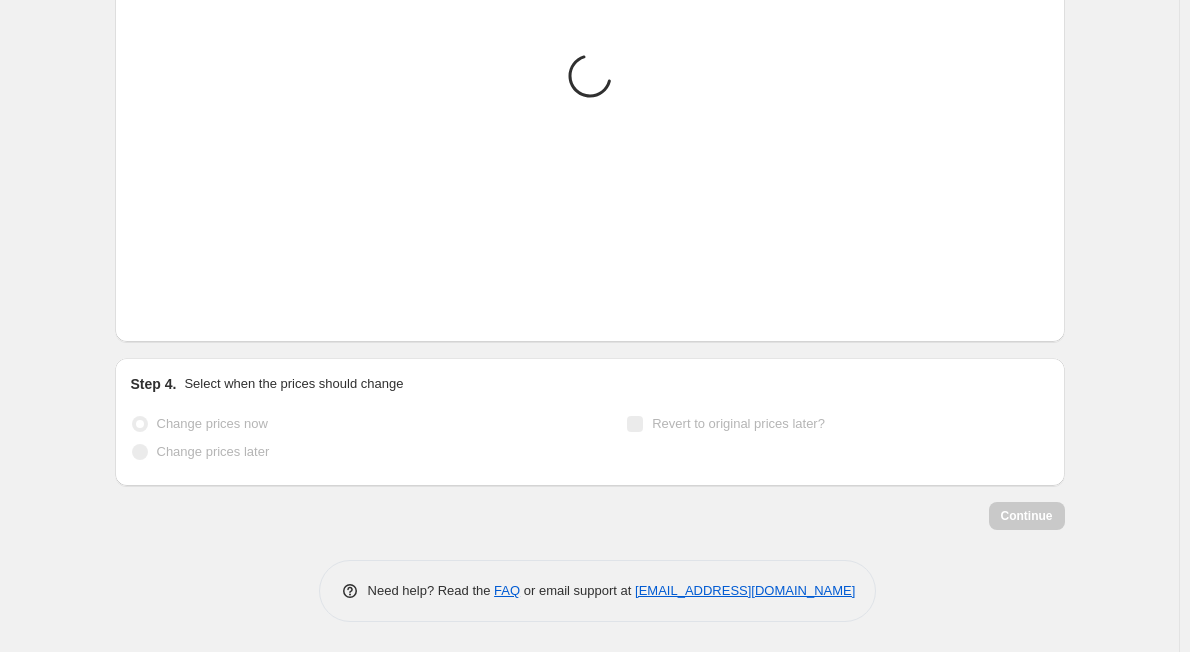 scroll, scrollTop: 1605, scrollLeft: 0, axis: vertical 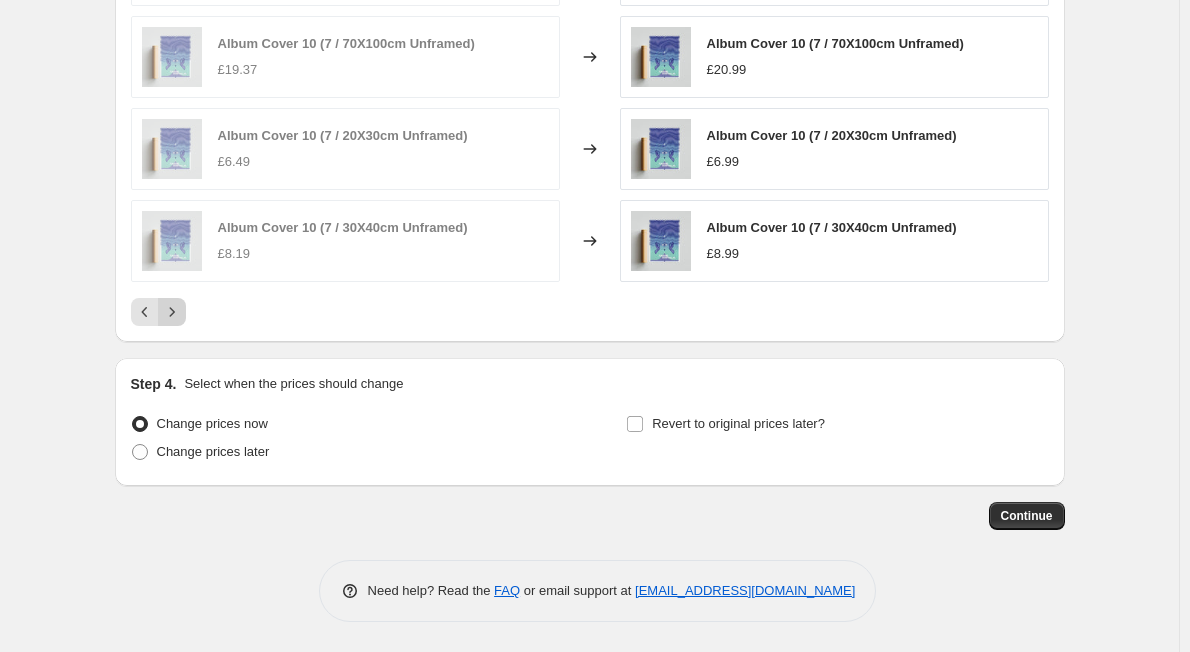 click at bounding box center [172, 312] 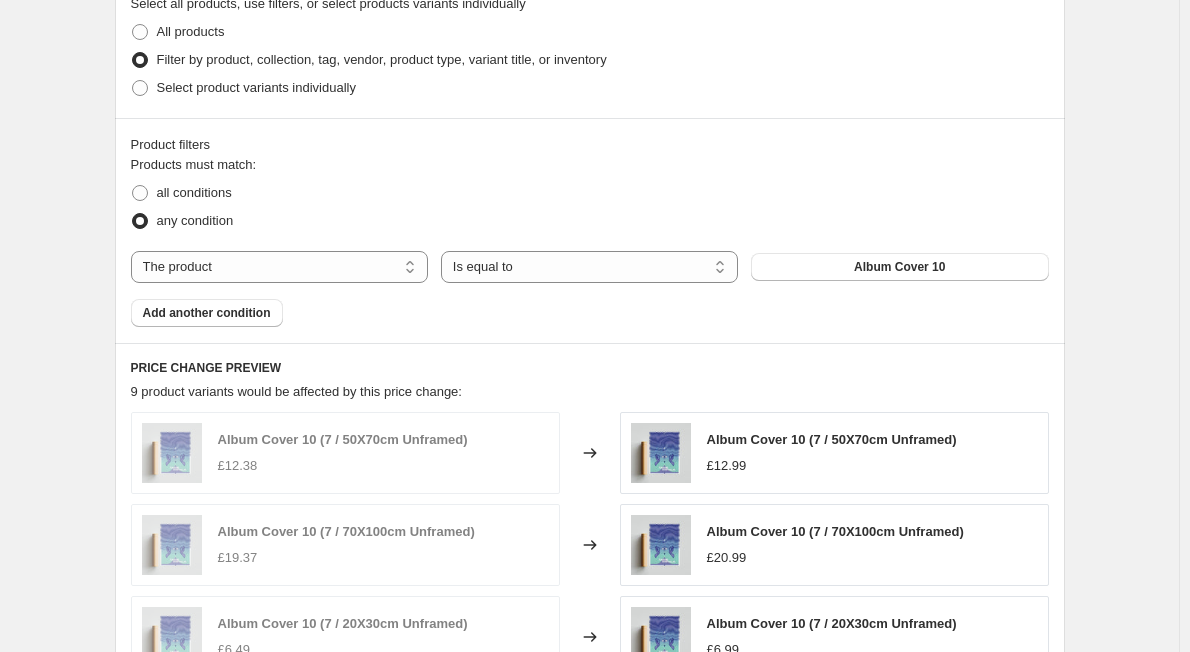 scroll, scrollTop: 1605, scrollLeft: 0, axis: vertical 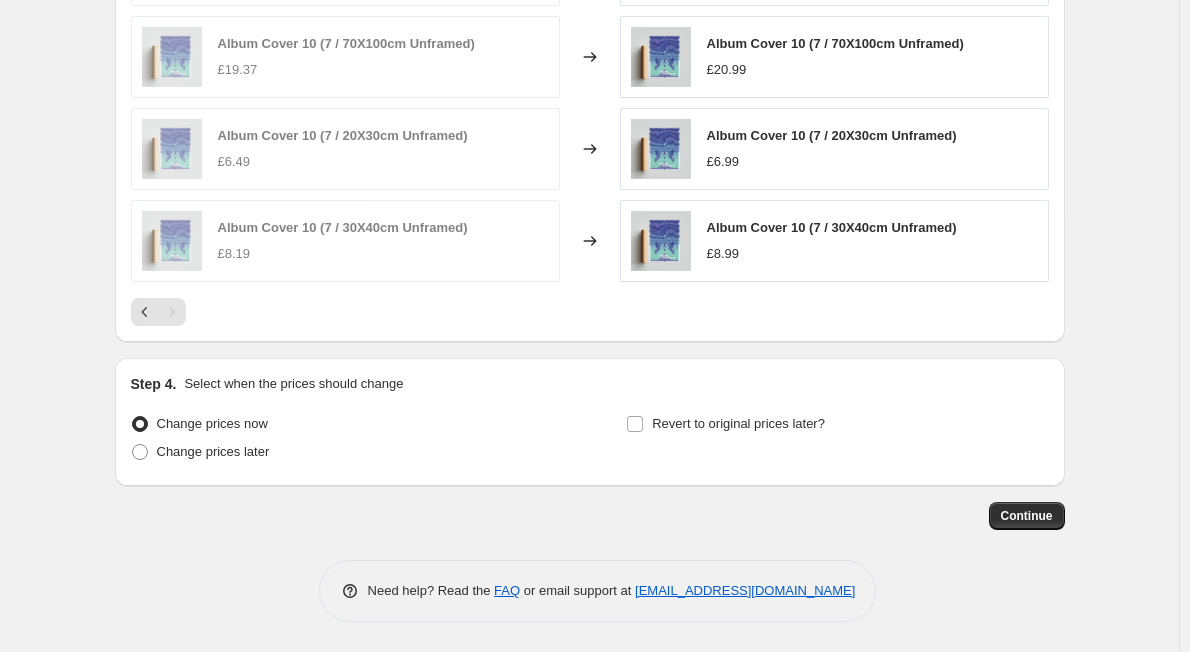 click on "Album Cover 10 (7 / 50X70cm Unframed) £12.38 Changed to Album Cover 10 (7 / 50X70cm Unframed) £12.99 Album Cover 10 (7 / 70X100cm Unframed) £19.37 Changed to Album Cover 10 (7 / 70X100cm Unframed) £20.99 Album Cover 10 (7 / 20X30cm Unframed) £6.49 Changed to Album Cover 10 (7 / 20X30cm Unframed) £6.99 Album Cover 10 (7 / 30X40cm Unframed) £8.19 Changed to Album Cover 10 (7 / 30X40cm Unframed) £8.99" at bounding box center [590, 125] 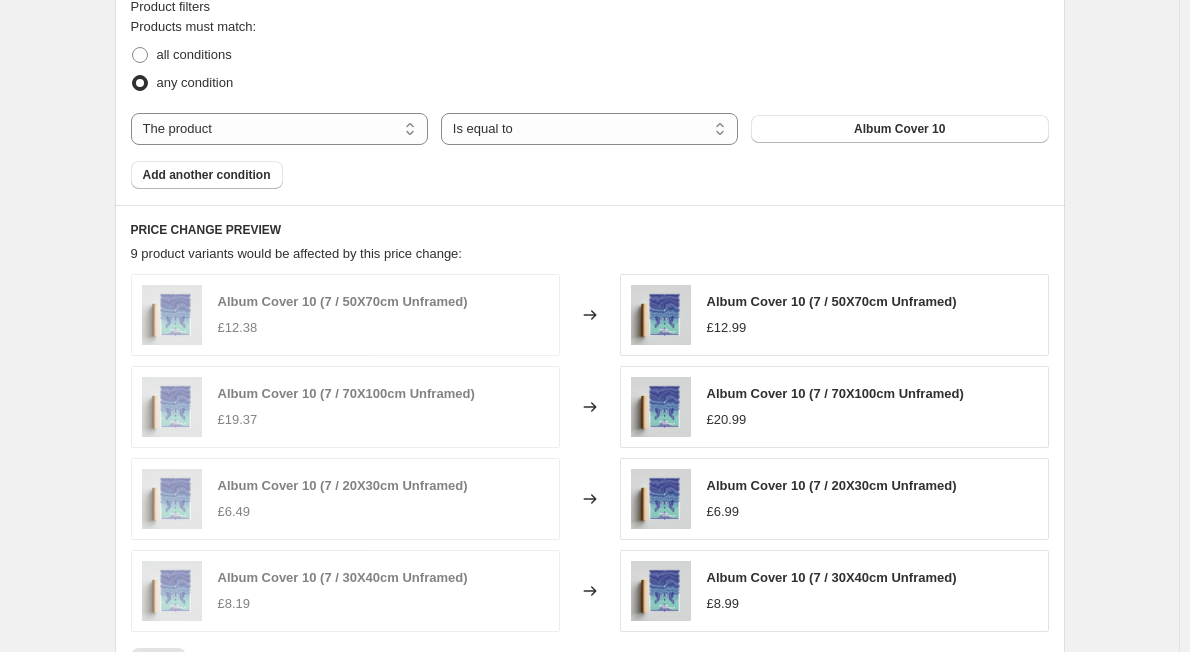scroll, scrollTop: 1250, scrollLeft: 0, axis: vertical 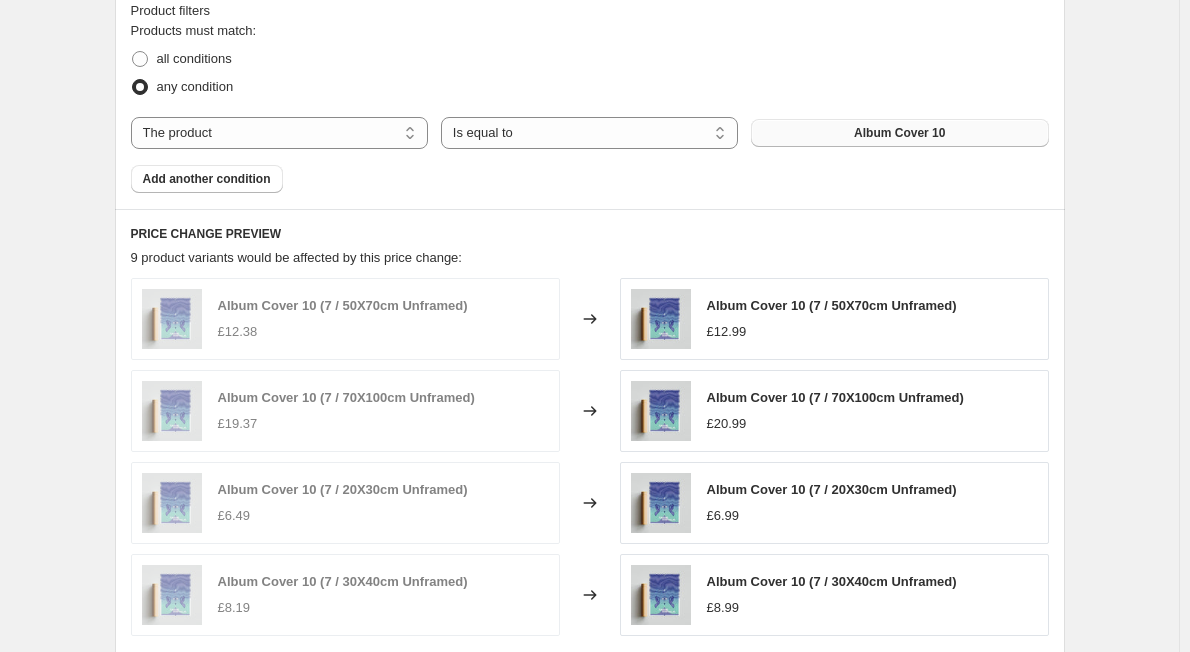 drag, startPoint x: 836, startPoint y: 117, endPoint x: 833, endPoint y: 129, distance: 12.369317 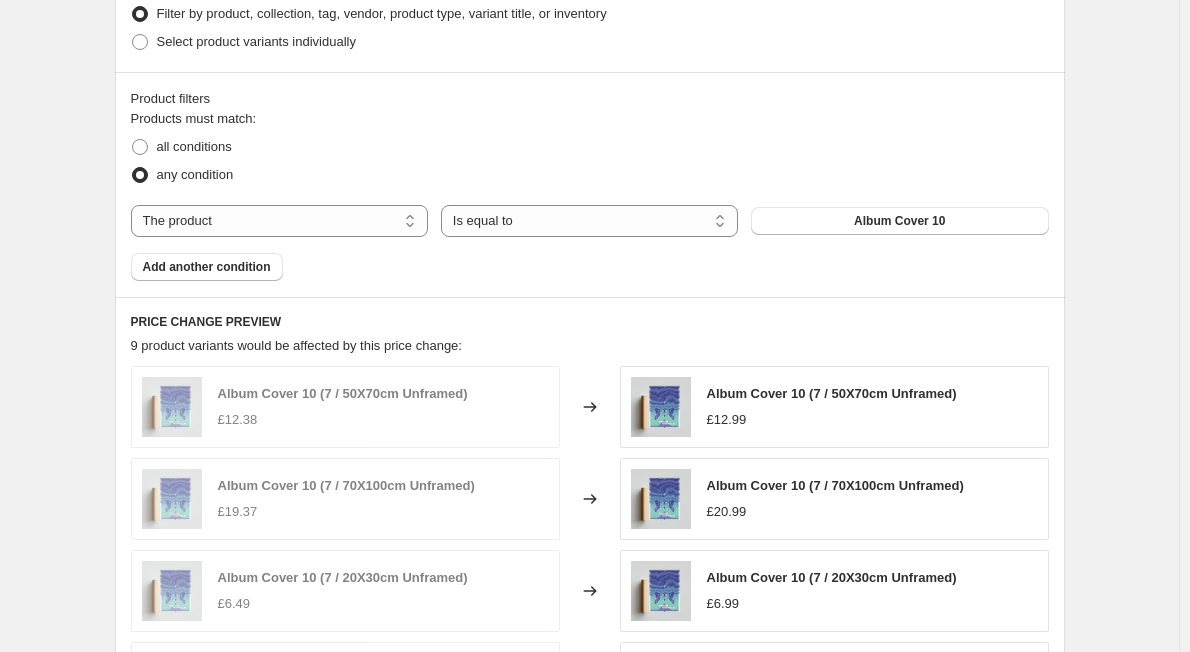 scroll, scrollTop: 1149, scrollLeft: 0, axis: vertical 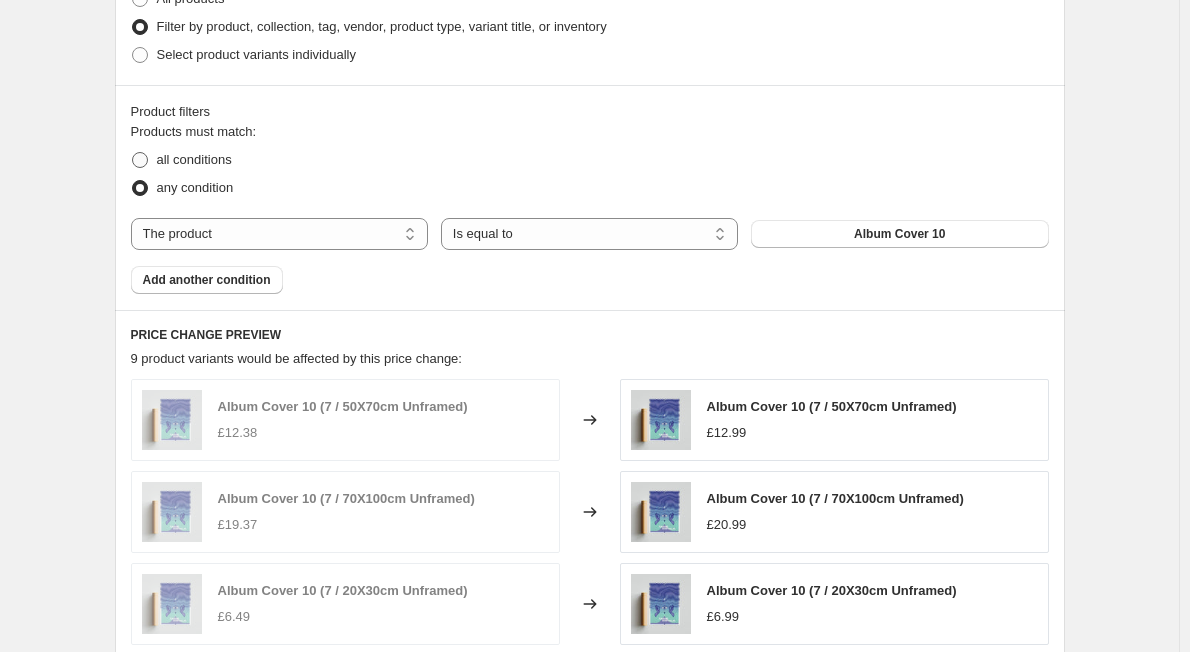 click at bounding box center [140, 160] 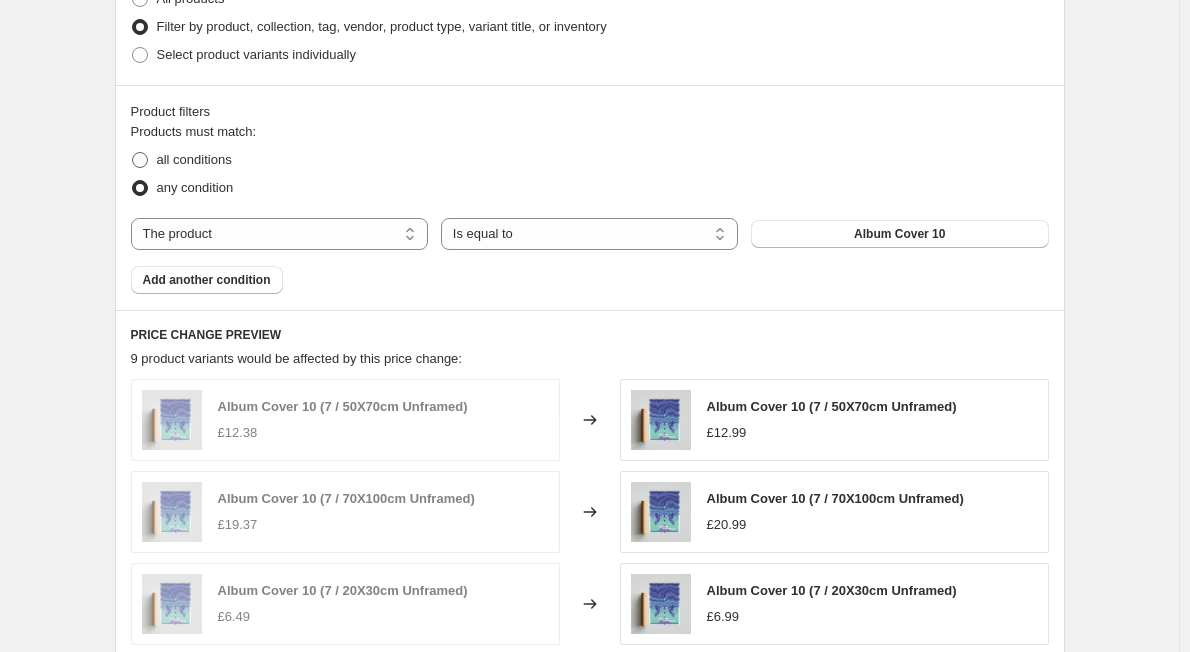 radio on "true" 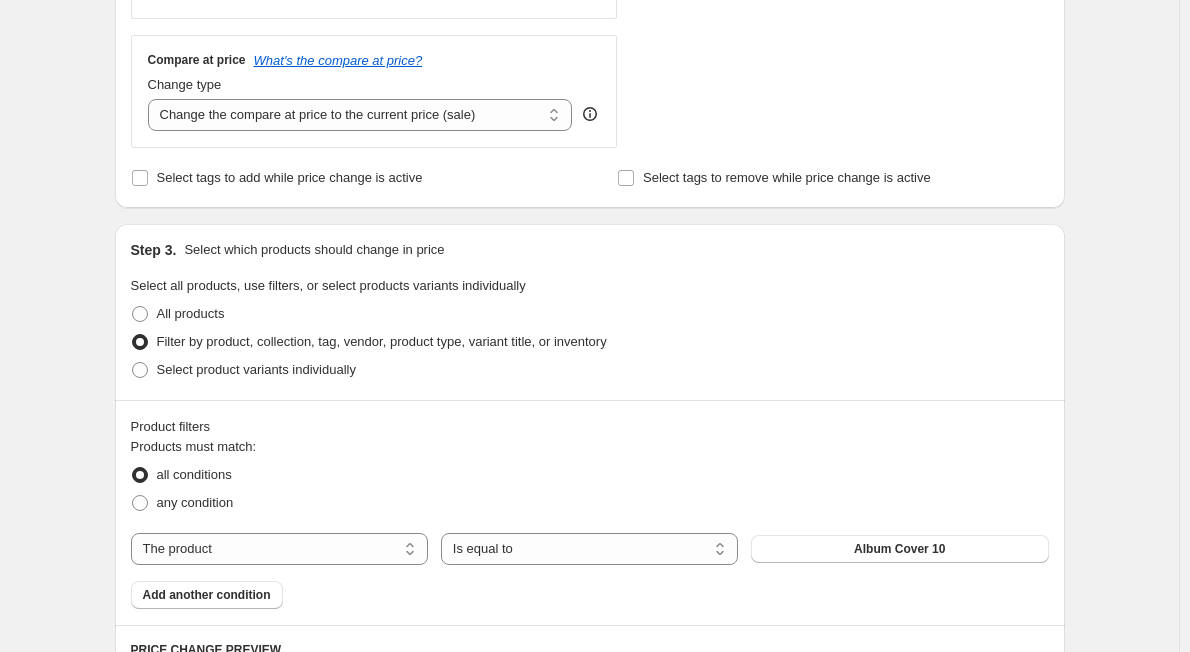 scroll, scrollTop: 833, scrollLeft: 0, axis: vertical 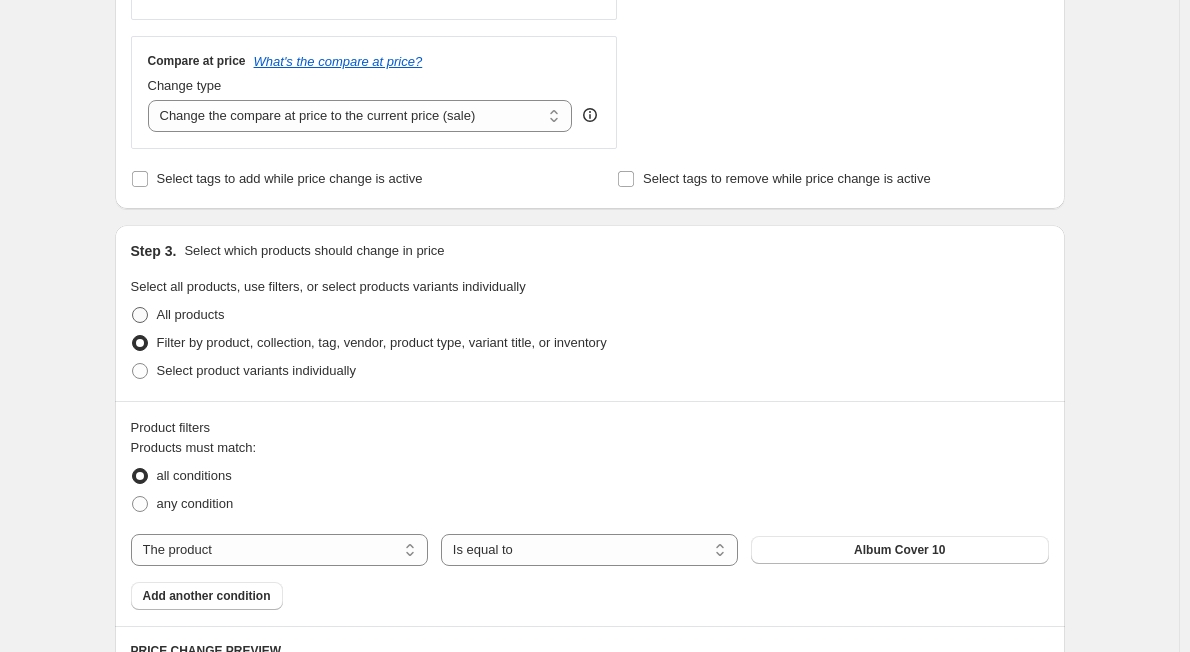 click at bounding box center [140, 315] 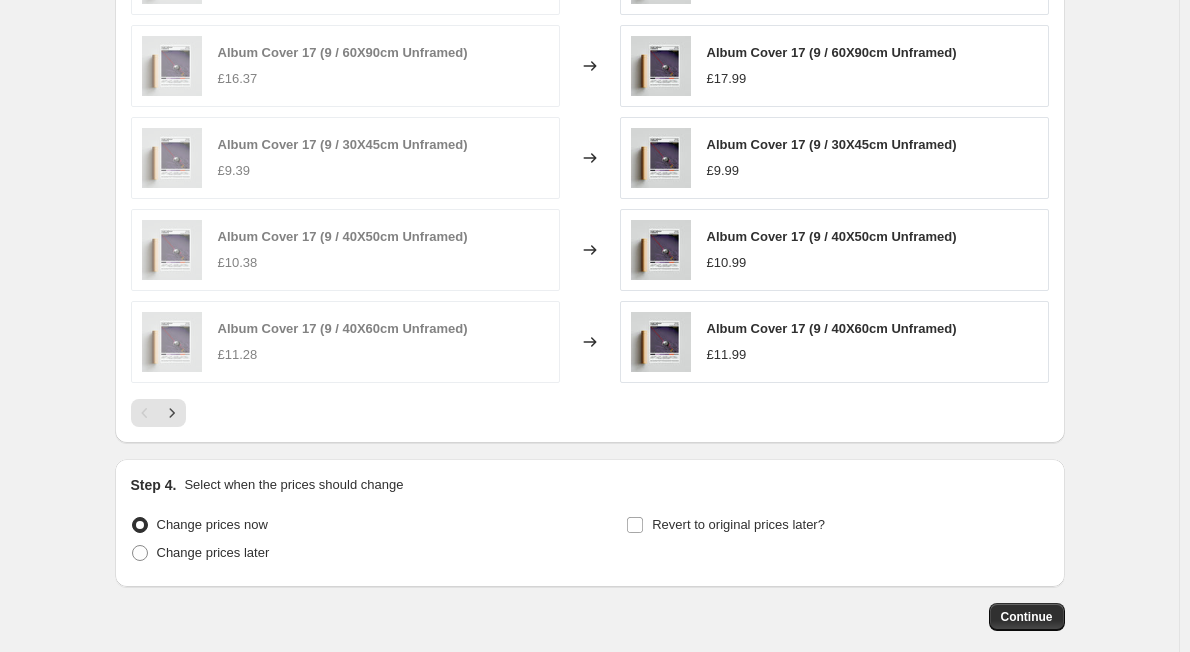 scroll, scrollTop: 1472, scrollLeft: 0, axis: vertical 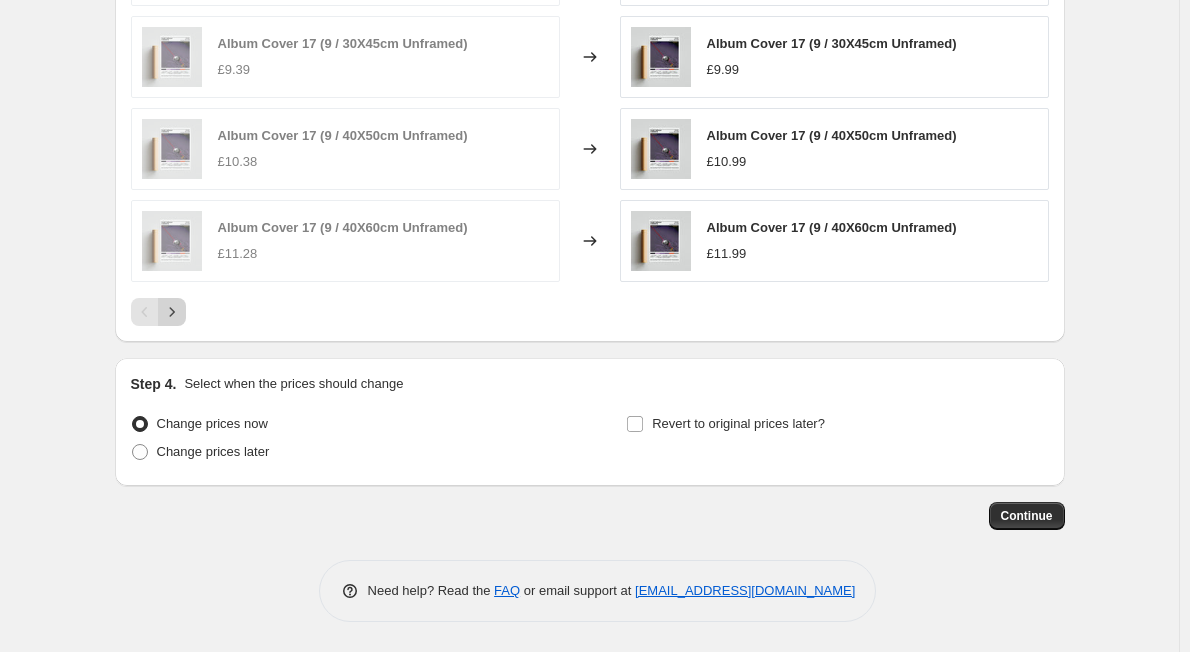 click 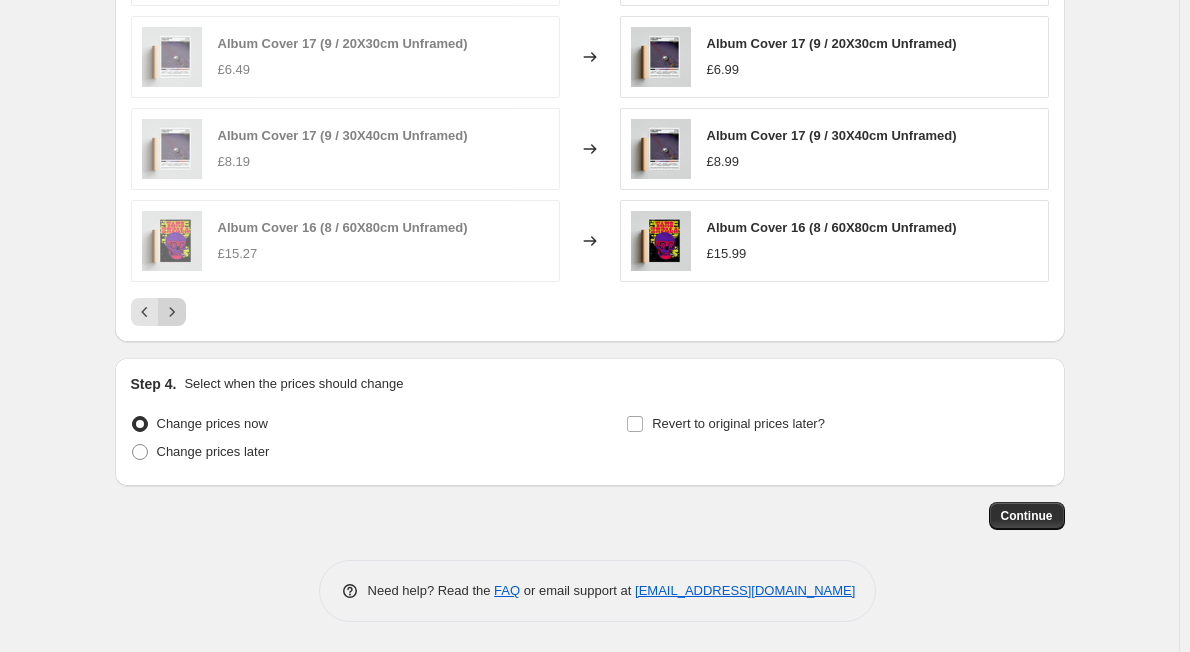 click 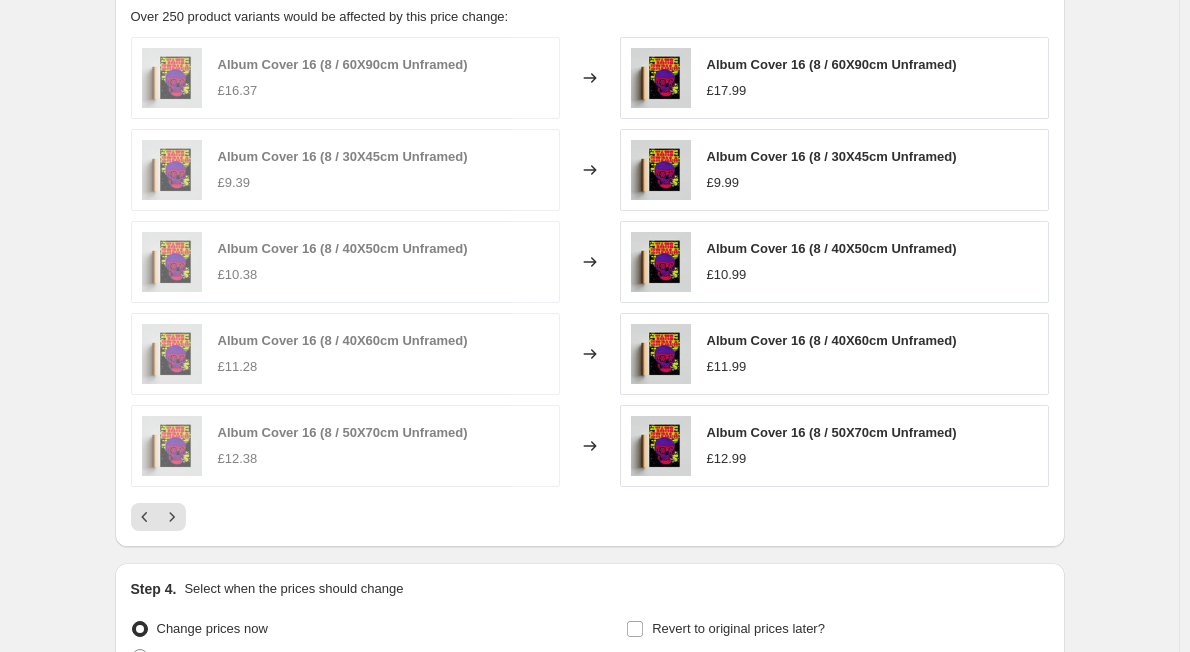 scroll, scrollTop: 1472, scrollLeft: 0, axis: vertical 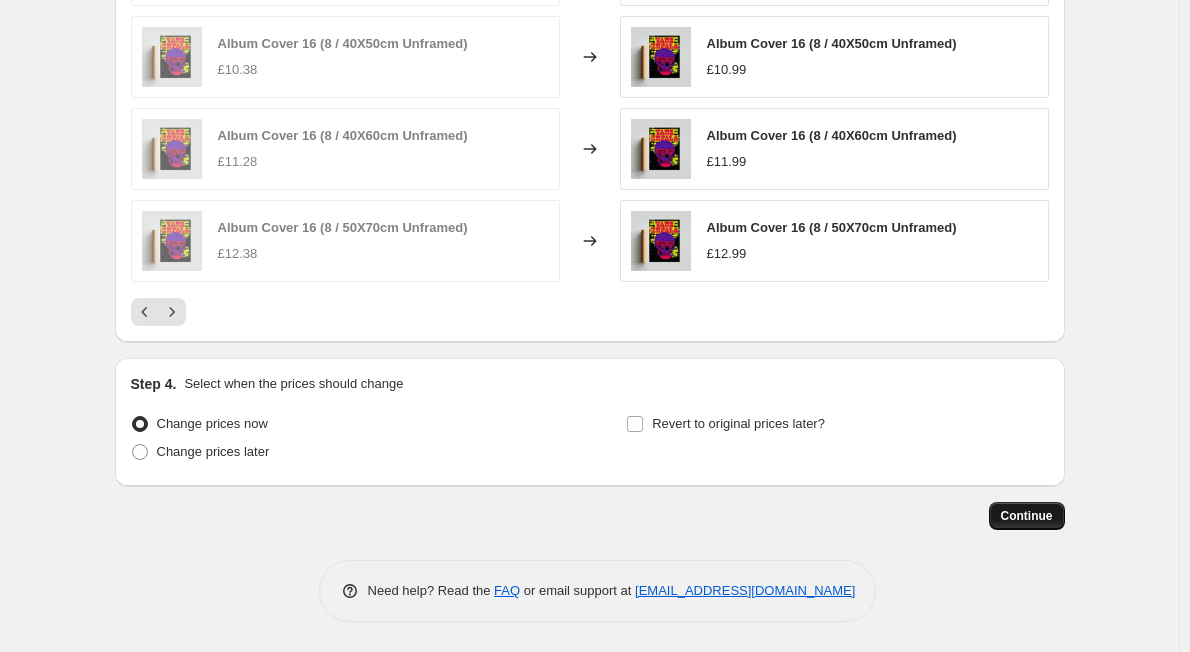 click on "Continue" at bounding box center (1027, 516) 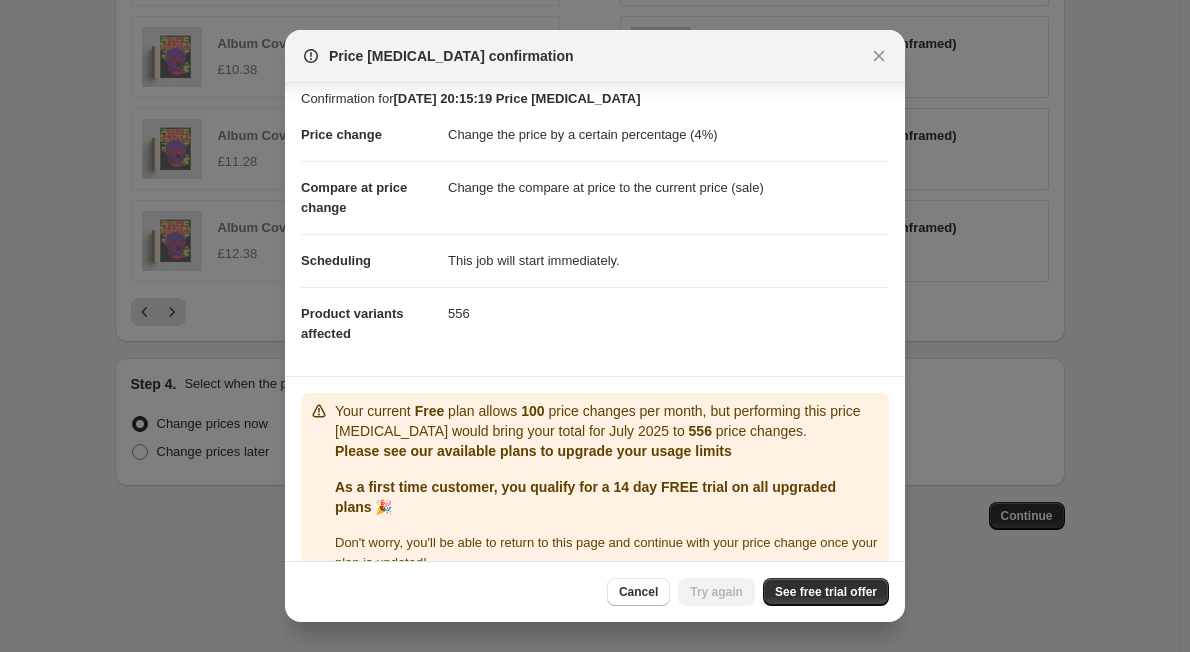 scroll, scrollTop: 46, scrollLeft: 0, axis: vertical 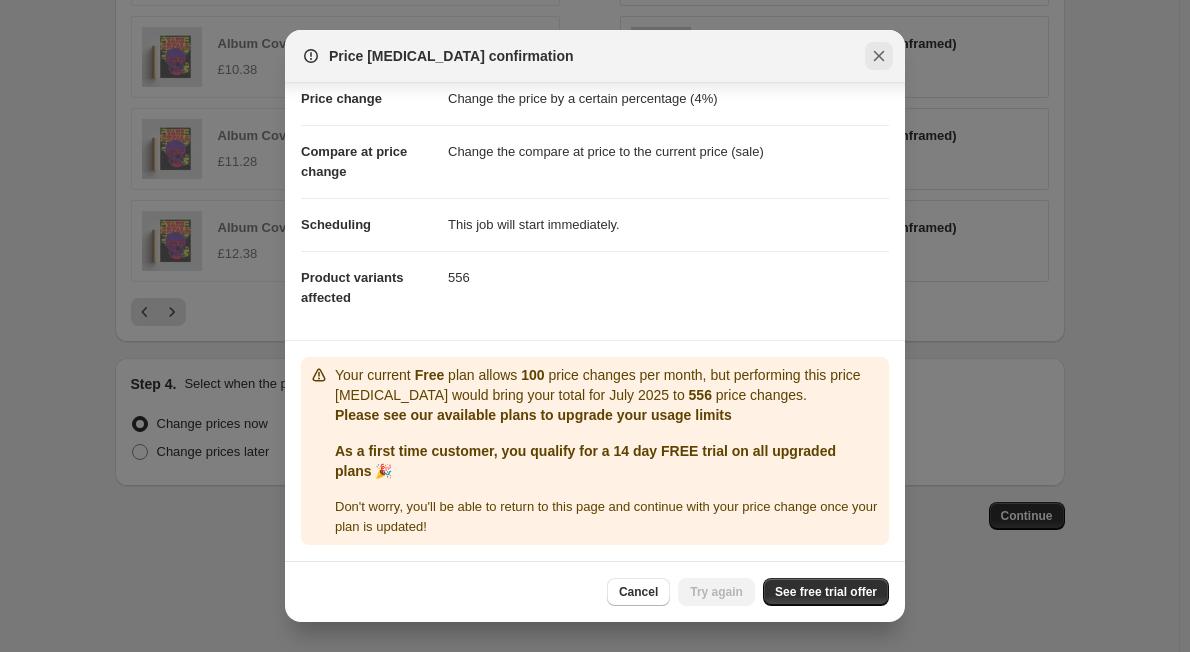 click 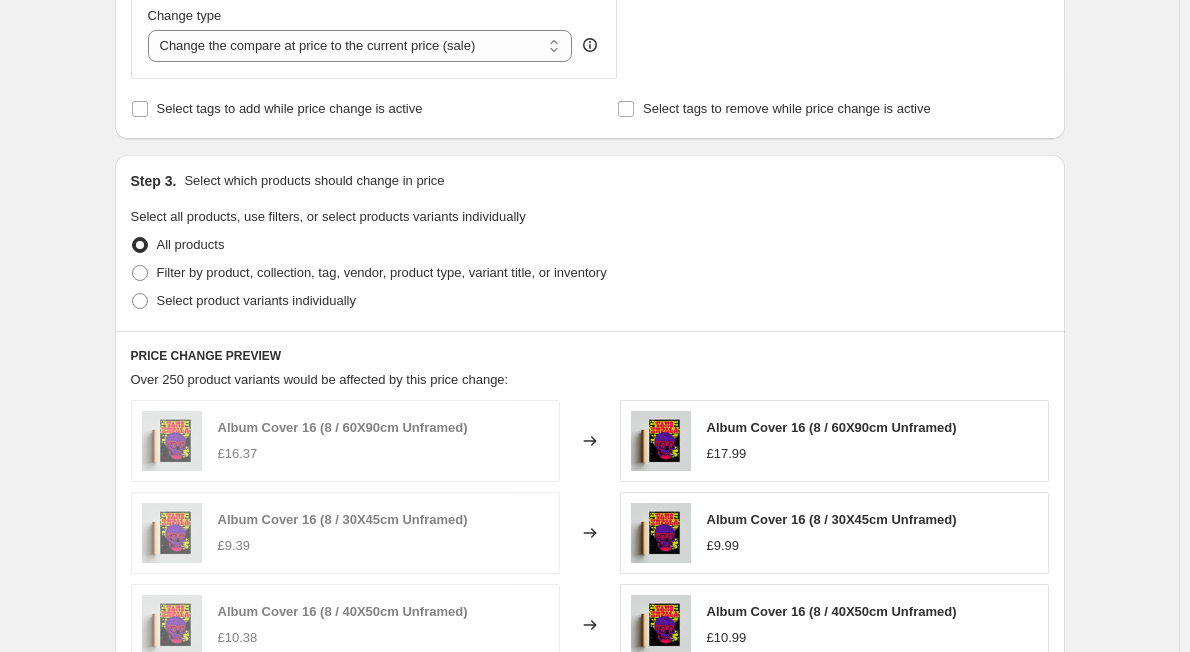 scroll, scrollTop: 902, scrollLeft: 0, axis: vertical 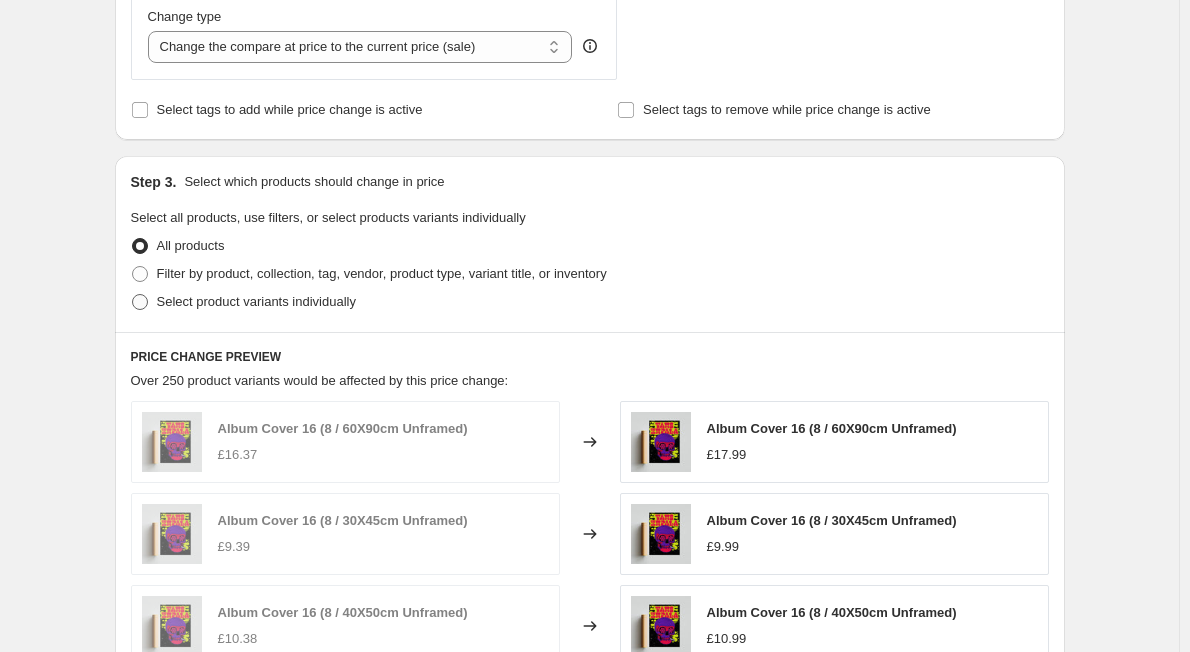 click at bounding box center (140, 302) 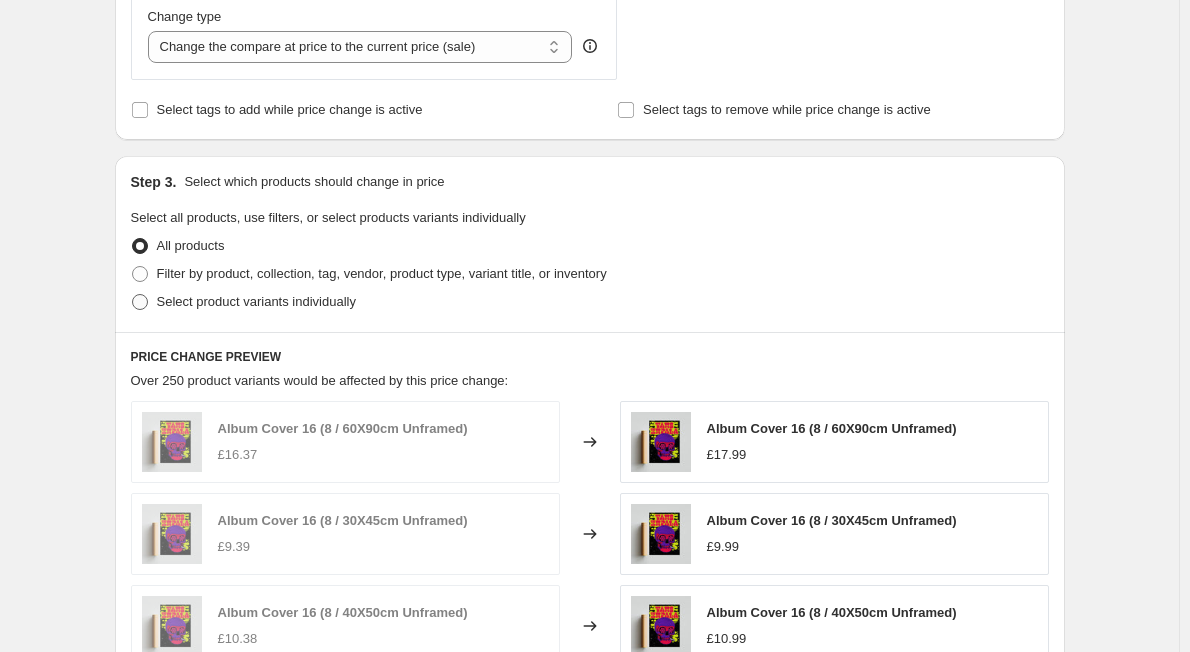 radio on "true" 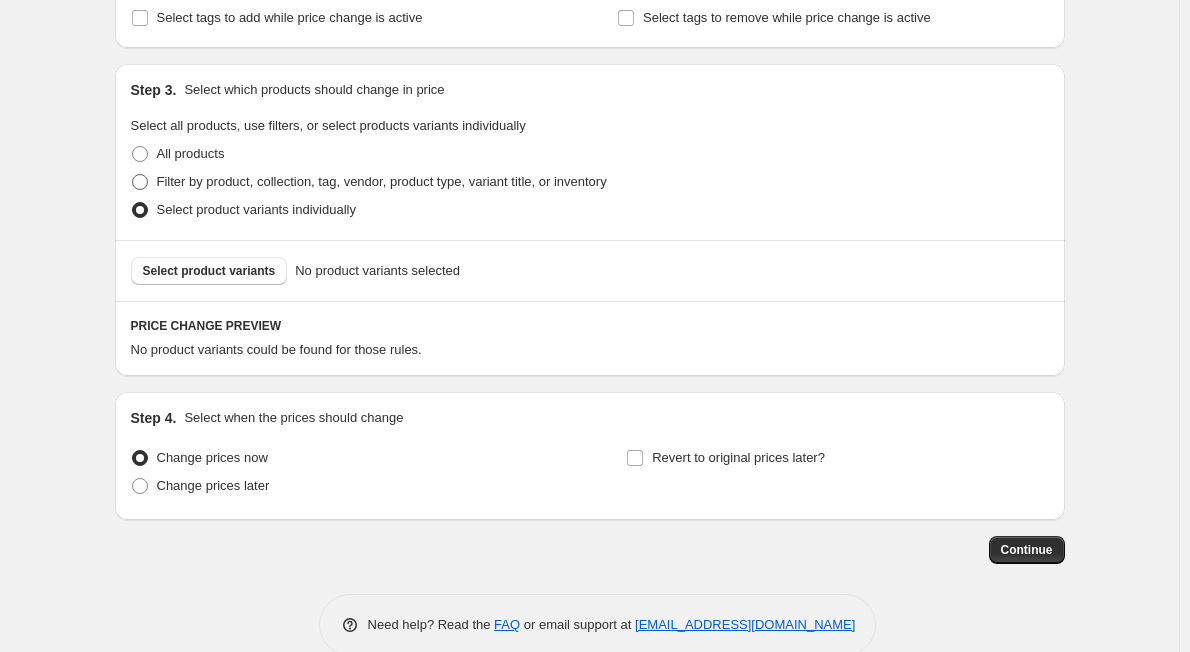 scroll, scrollTop: 1029, scrollLeft: 0, axis: vertical 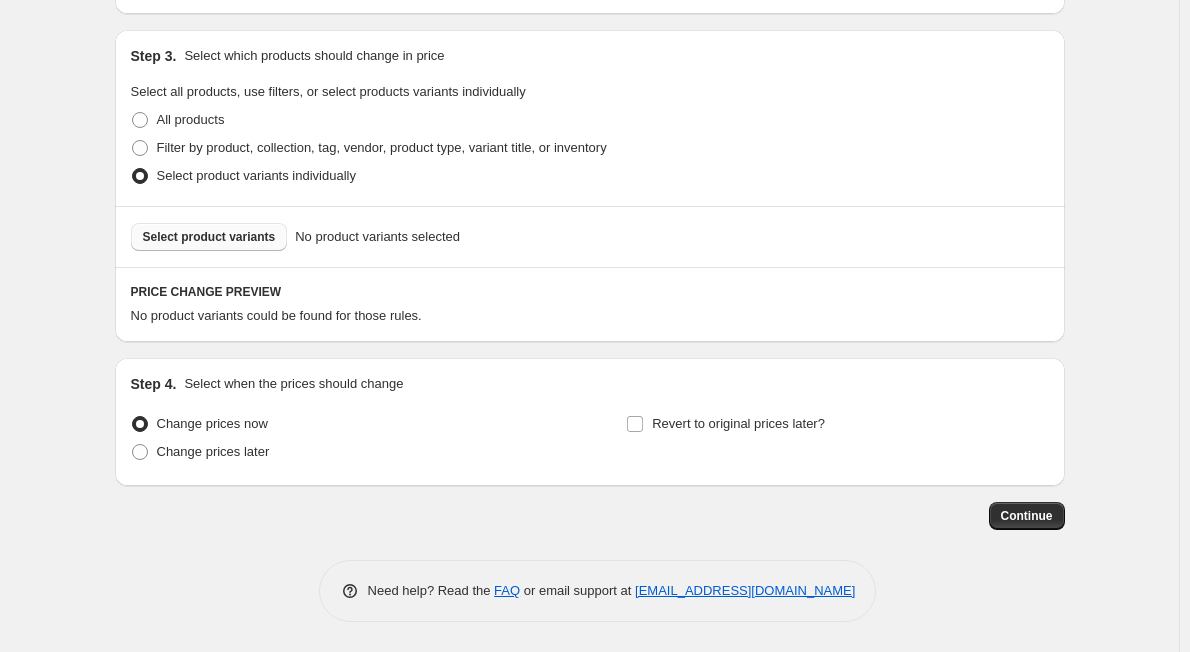click on "Select product variants" at bounding box center (209, 237) 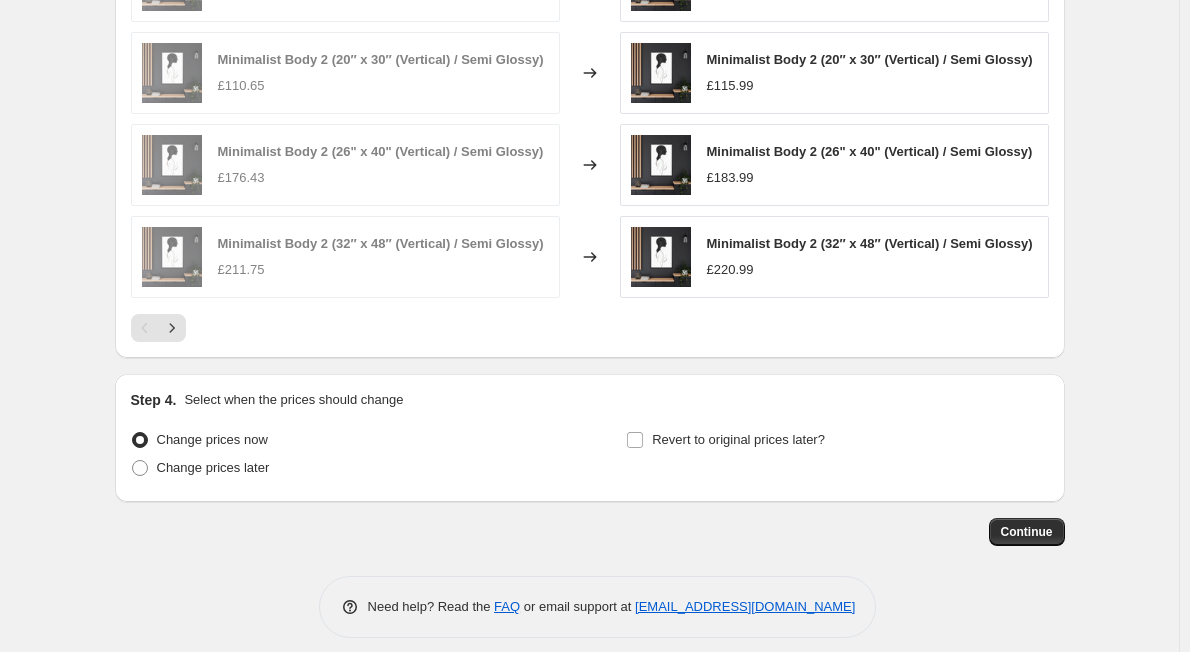 scroll, scrollTop: 1533, scrollLeft: 0, axis: vertical 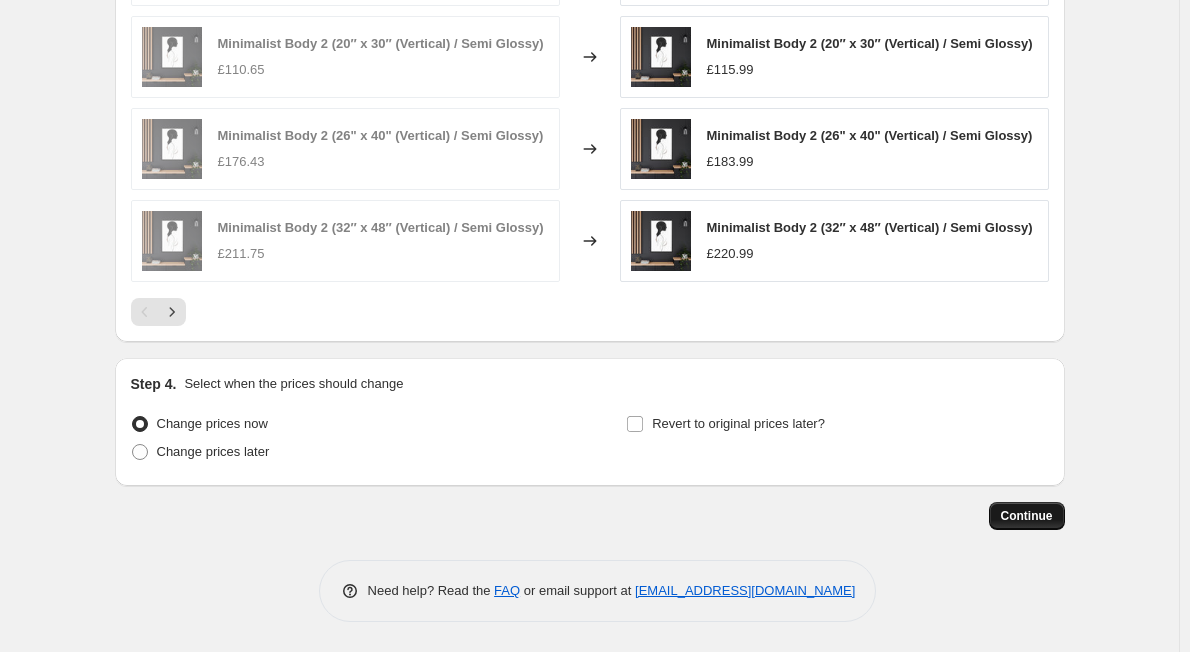click on "Continue" at bounding box center (1027, 516) 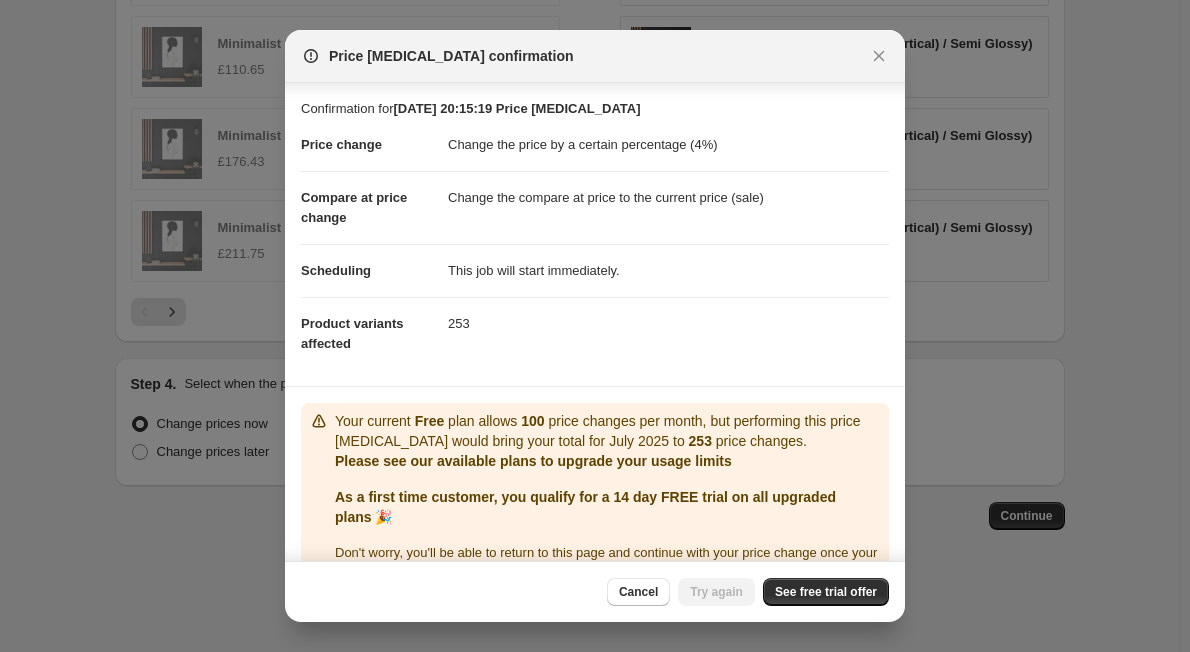 scroll, scrollTop: 46, scrollLeft: 0, axis: vertical 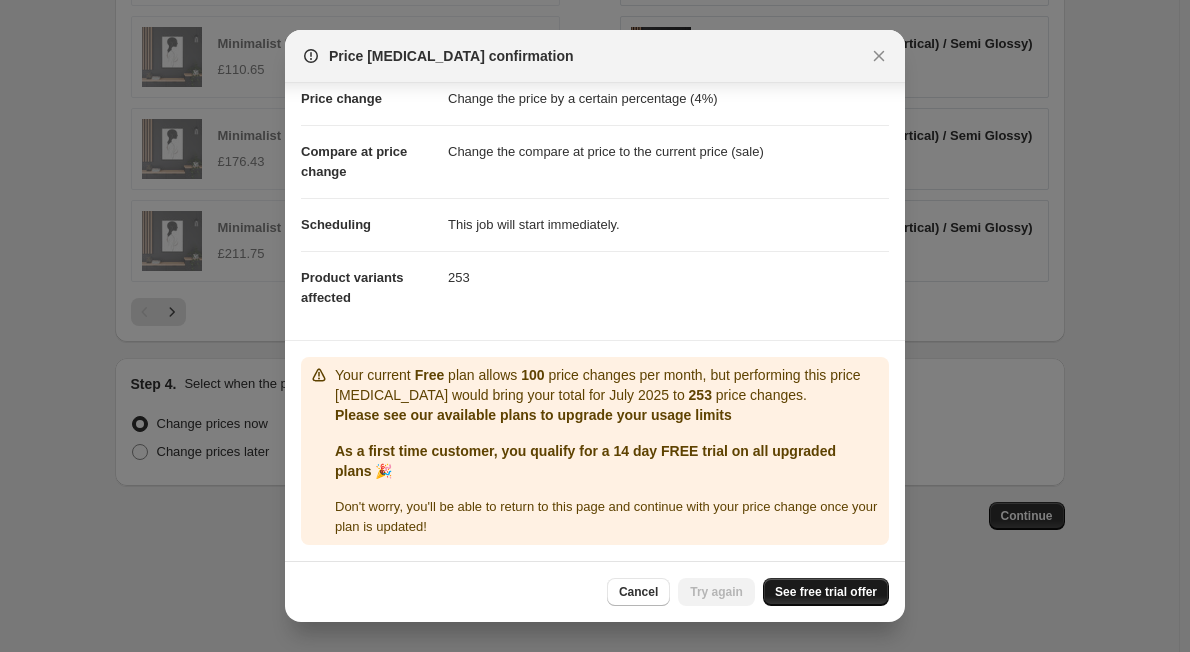 click on "See free trial offer" at bounding box center (826, 592) 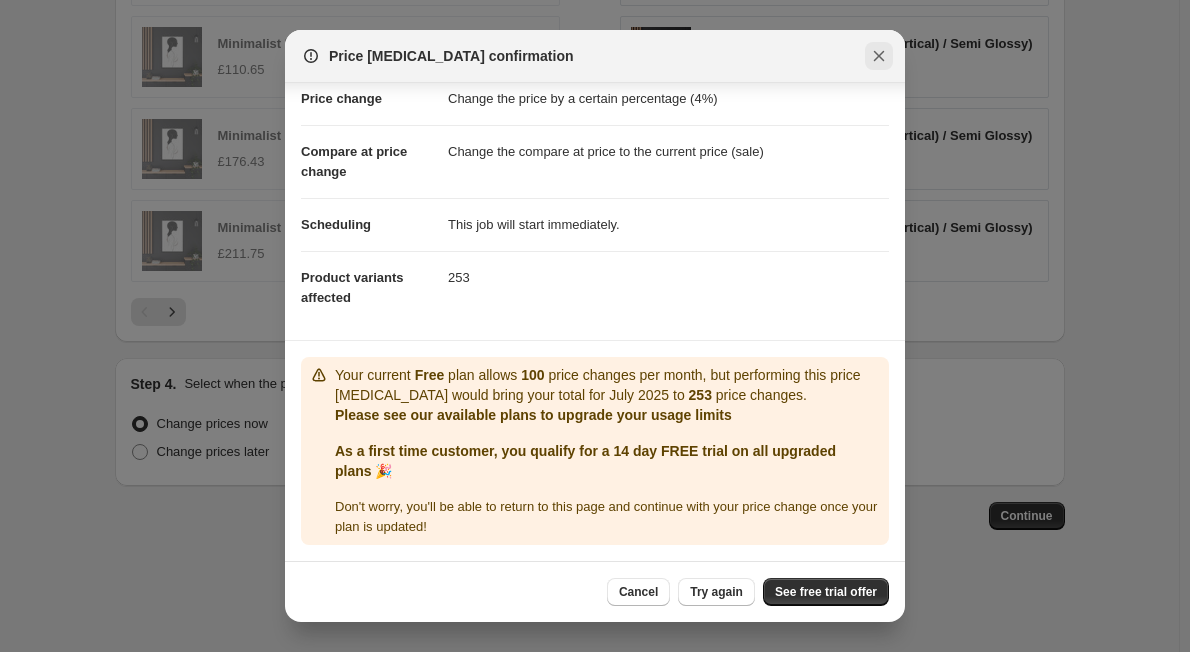 click 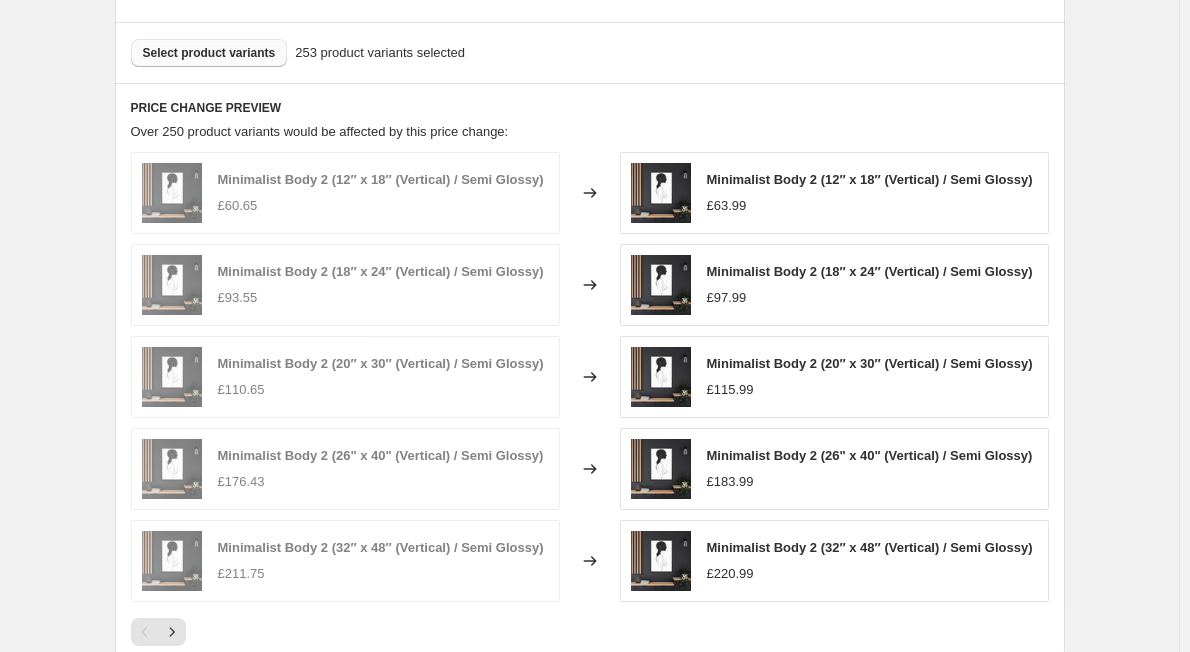 scroll, scrollTop: 1188, scrollLeft: 0, axis: vertical 